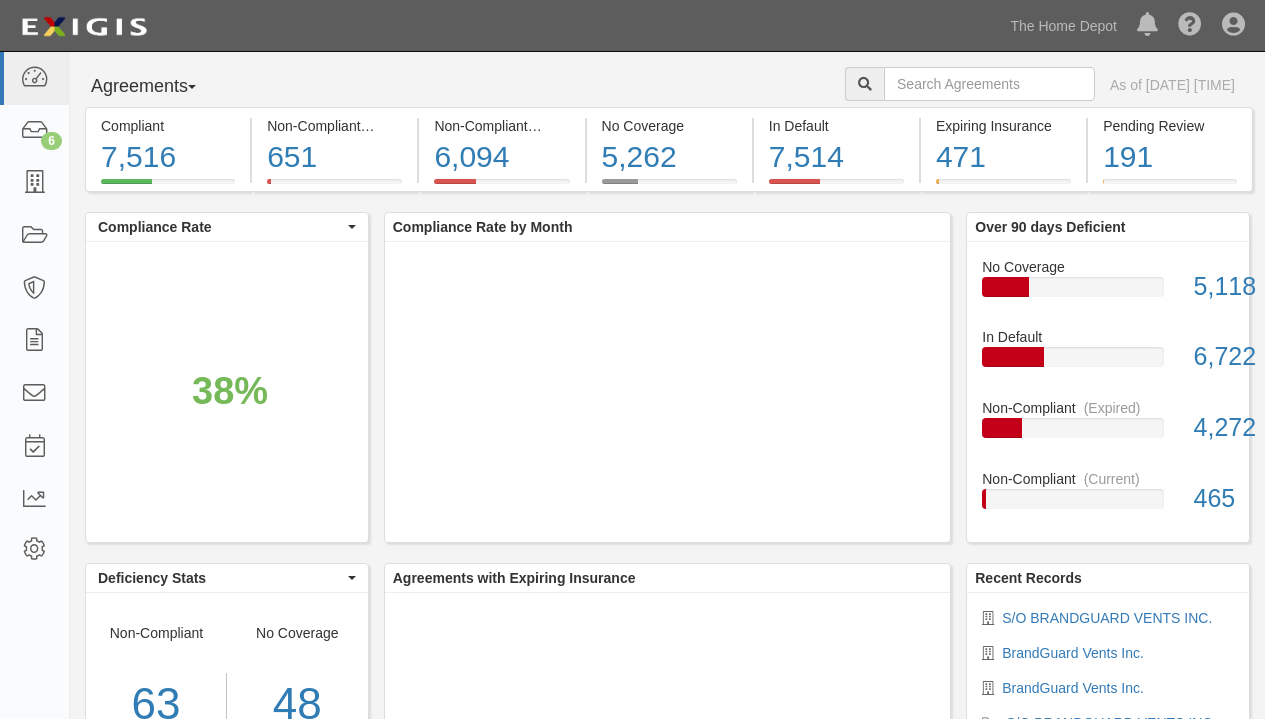 scroll, scrollTop: 0, scrollLeft: 0, axis: both 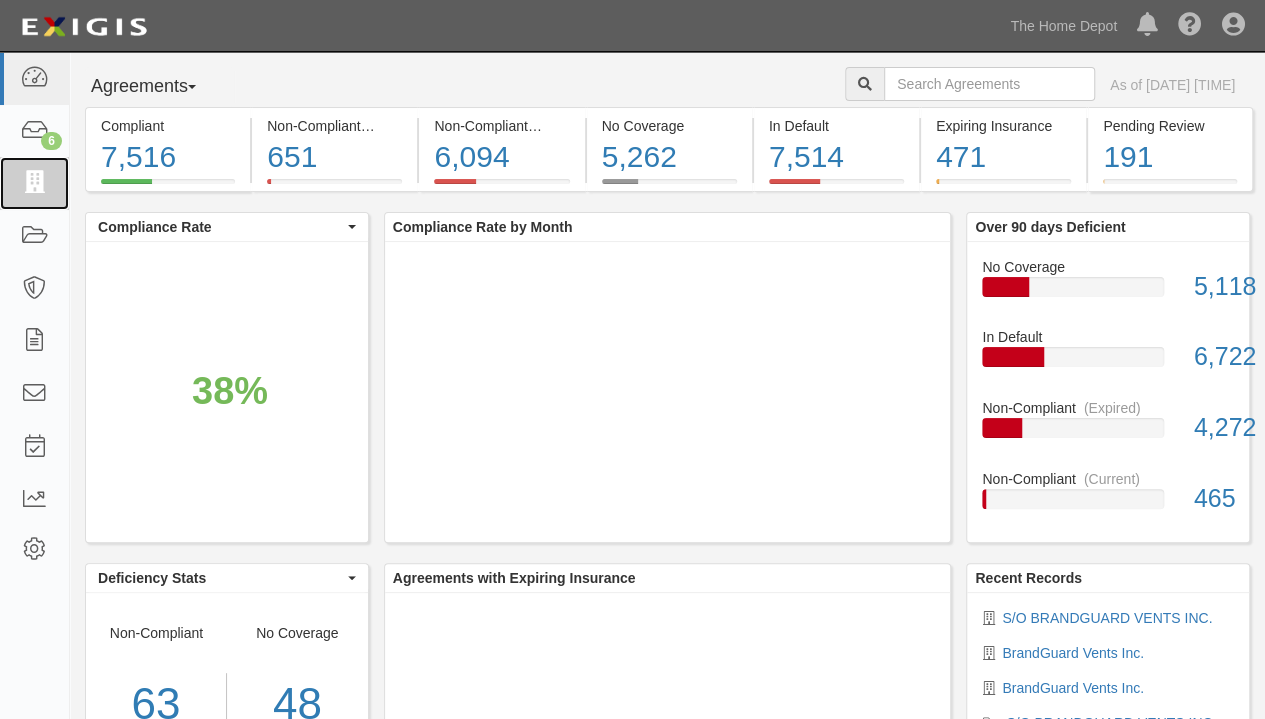 click at bounding box center (34, 183) 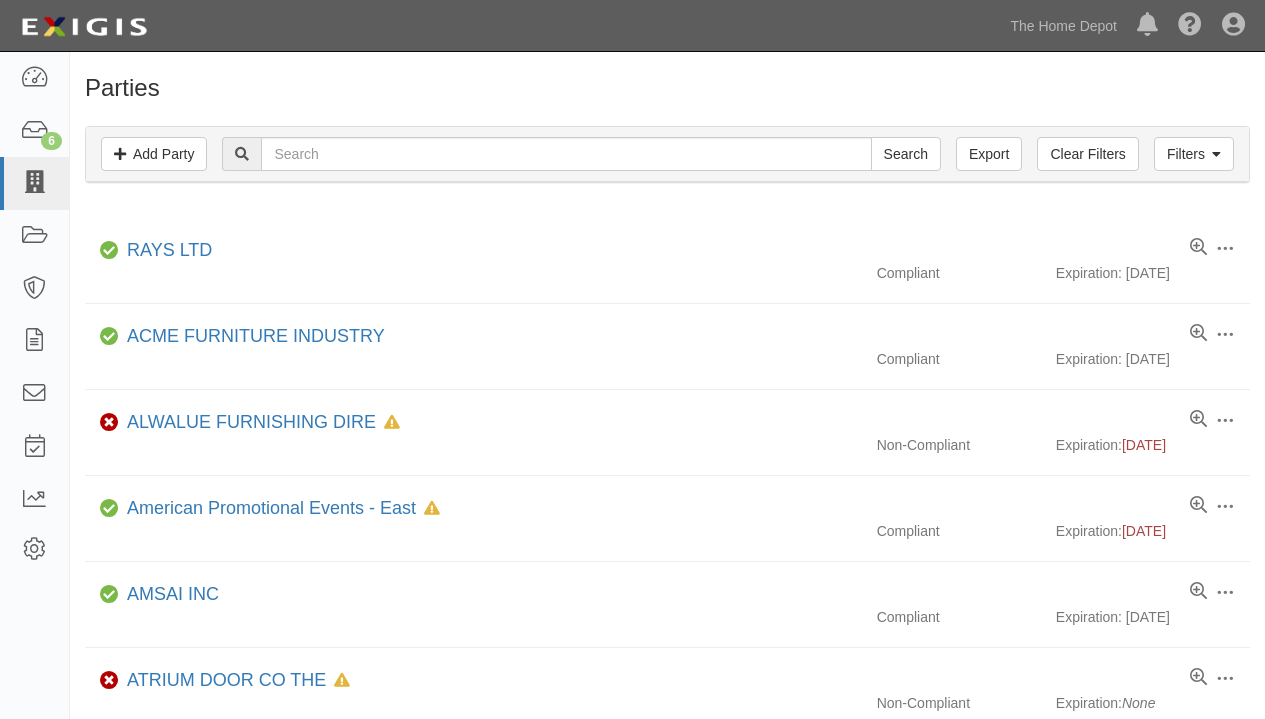 scroll, scrollTop: 0, scrollLeft: 0, axis: both 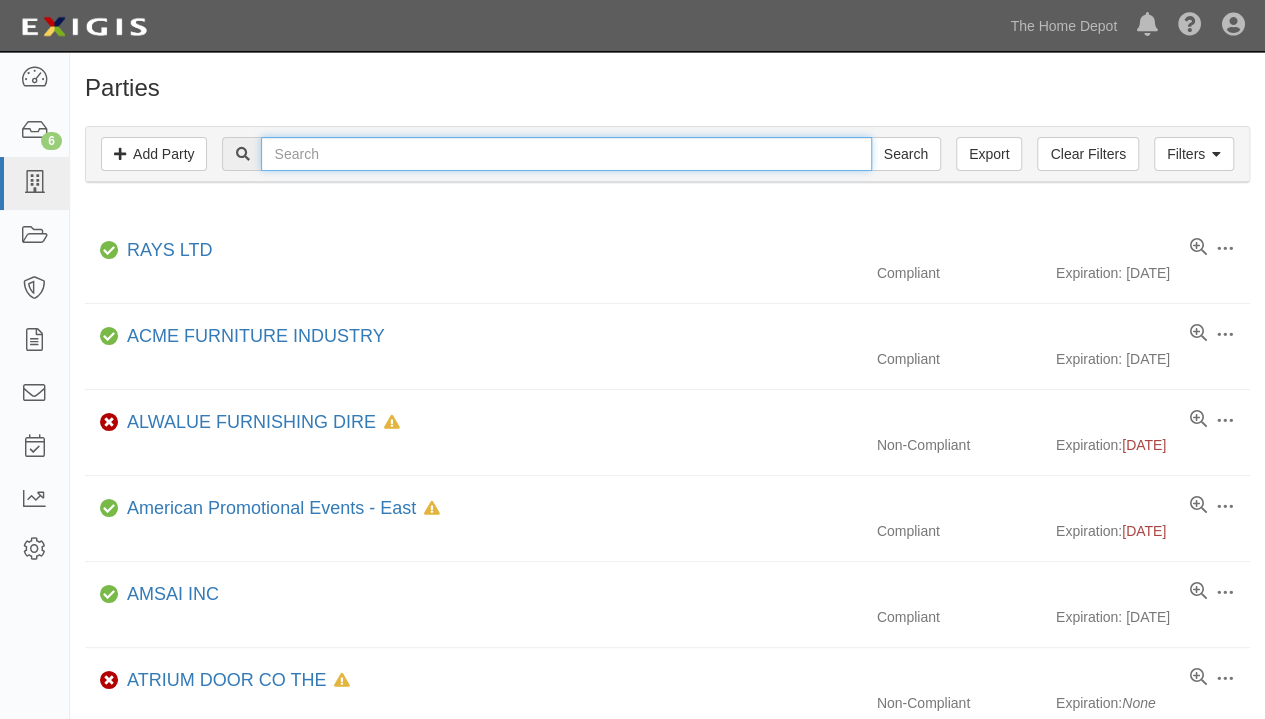 click at bounding box center [566, 154] 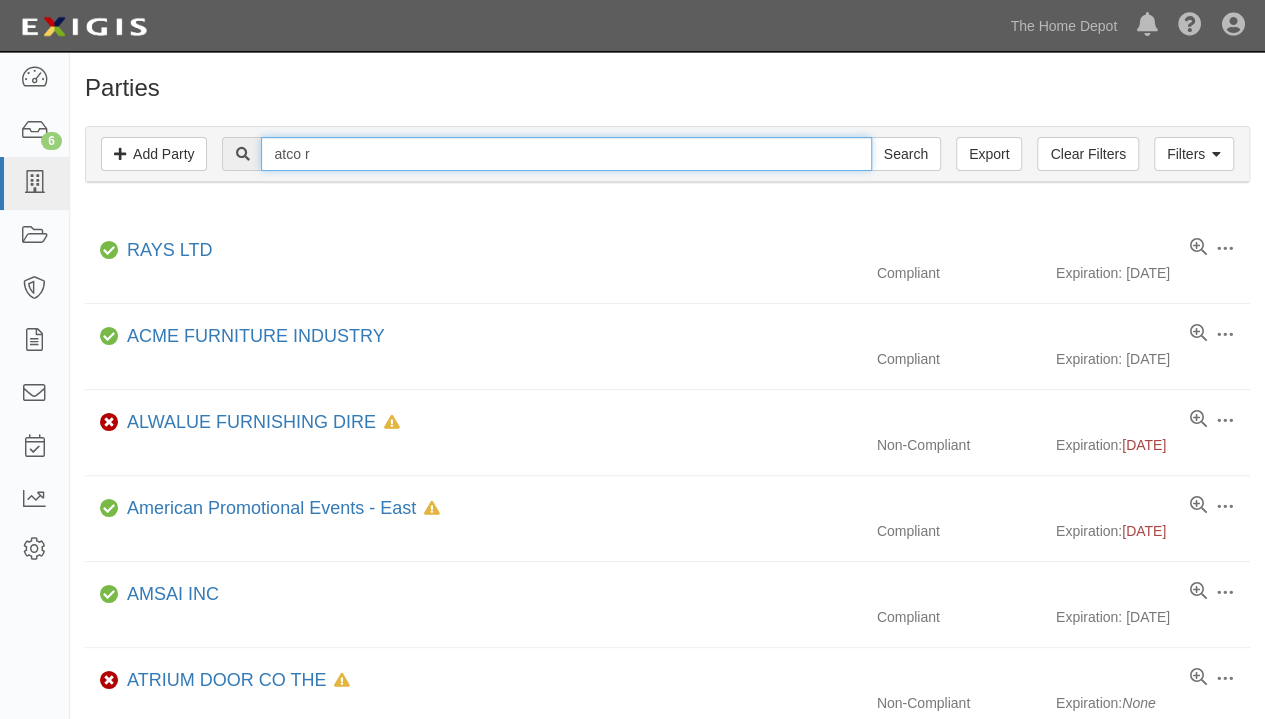 type on "atco r" 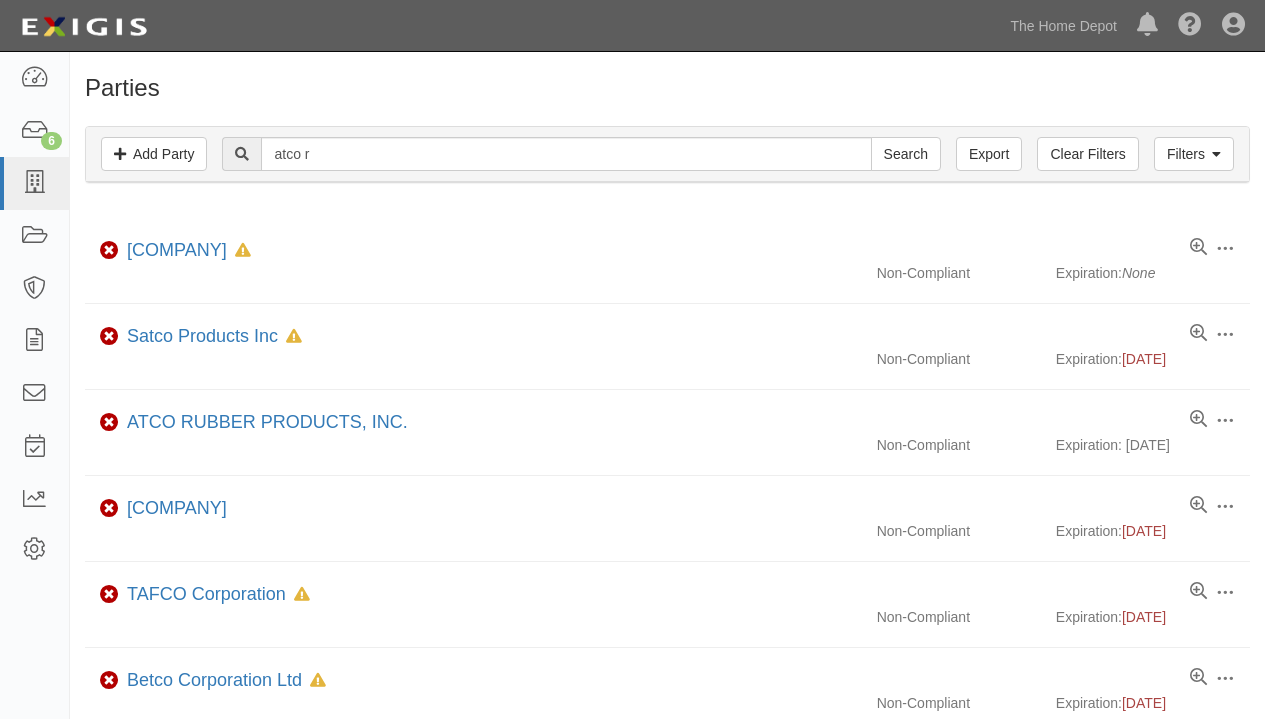 scroll, scrollTop: 0, scrollLeft: 0, axis: both 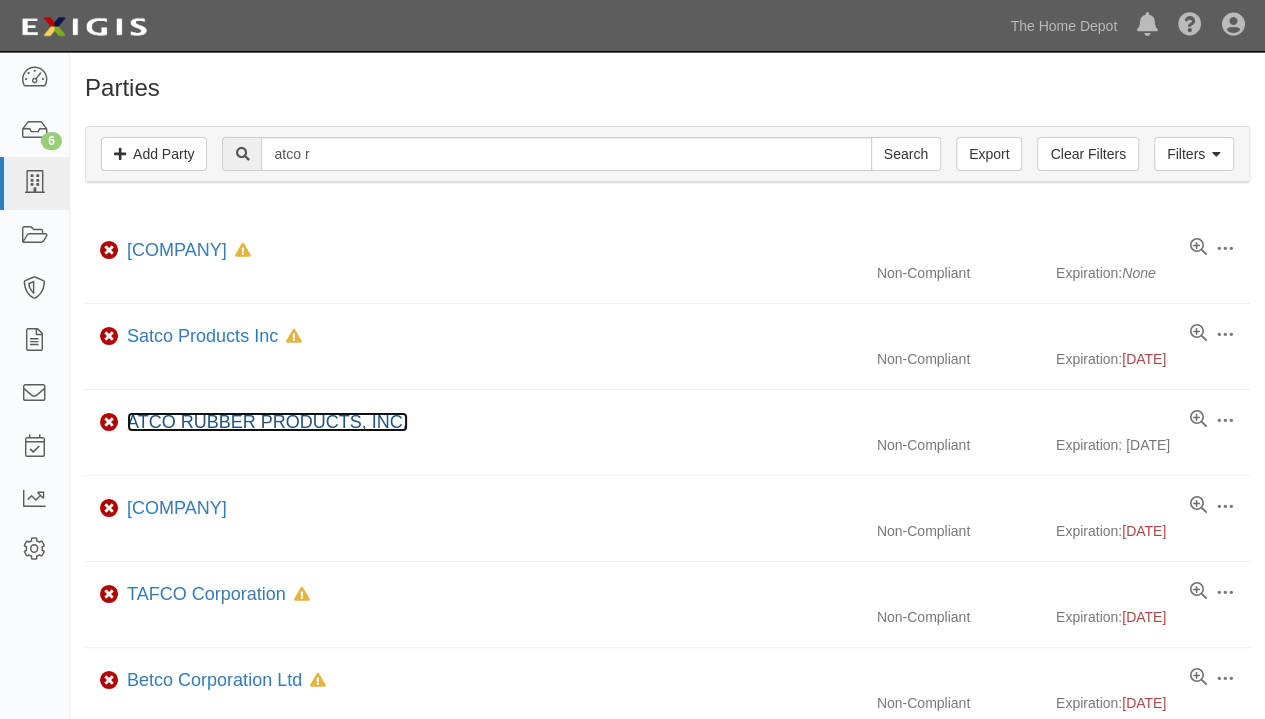 click on "ATCO RUBBER PRODUCTS, INC." at bounding box center [267, 422] 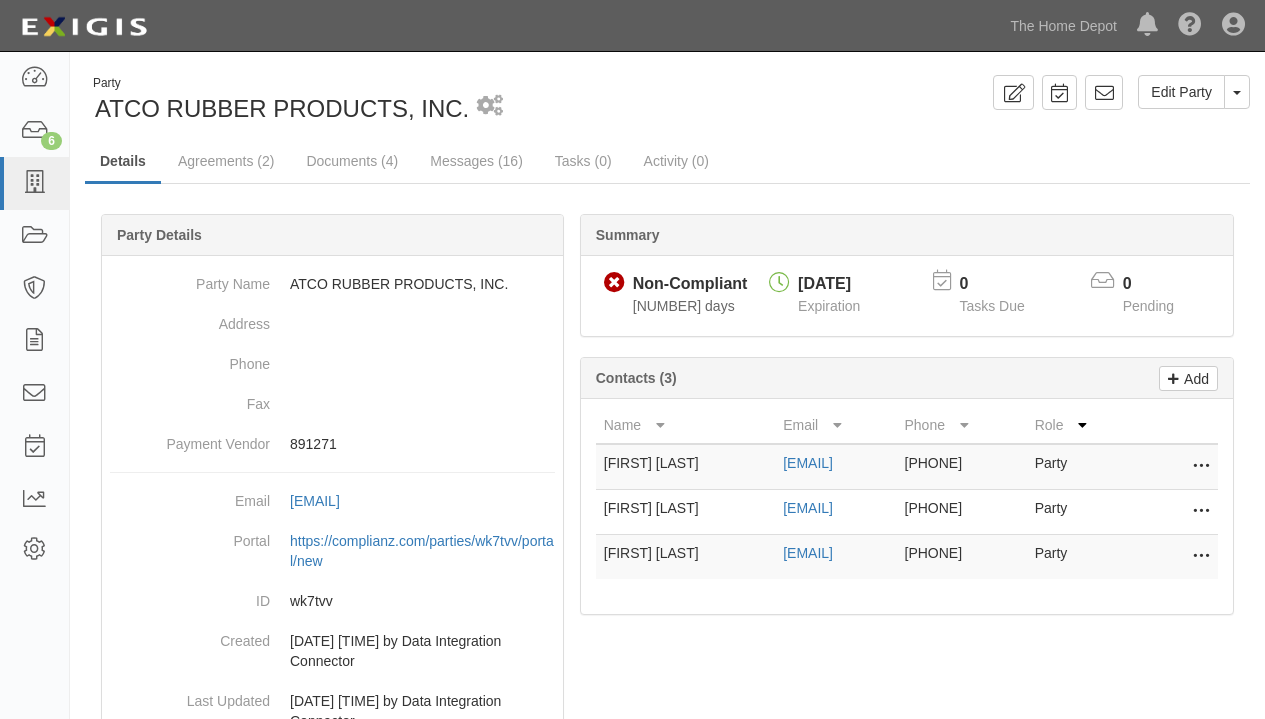 scroll, scrollTop: 0, scrollLeft: 0, axis: both 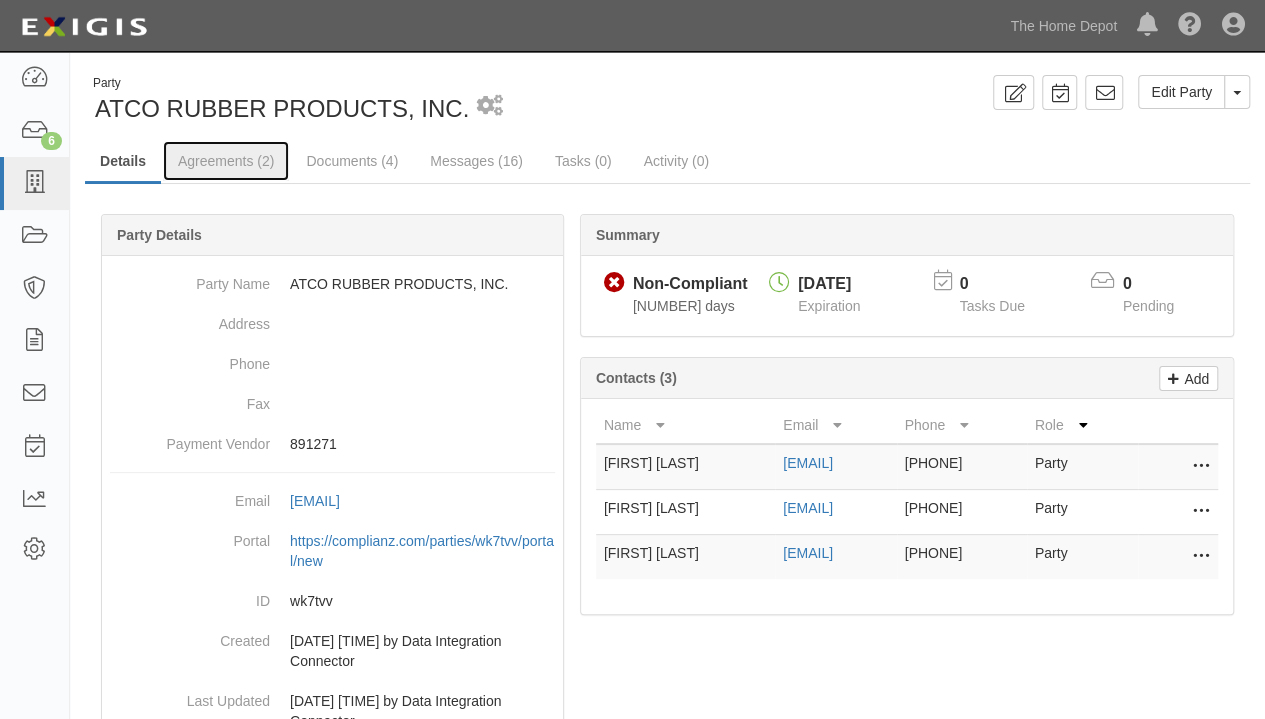 click on "Agreements (2)" at bounding box center (226, 161) 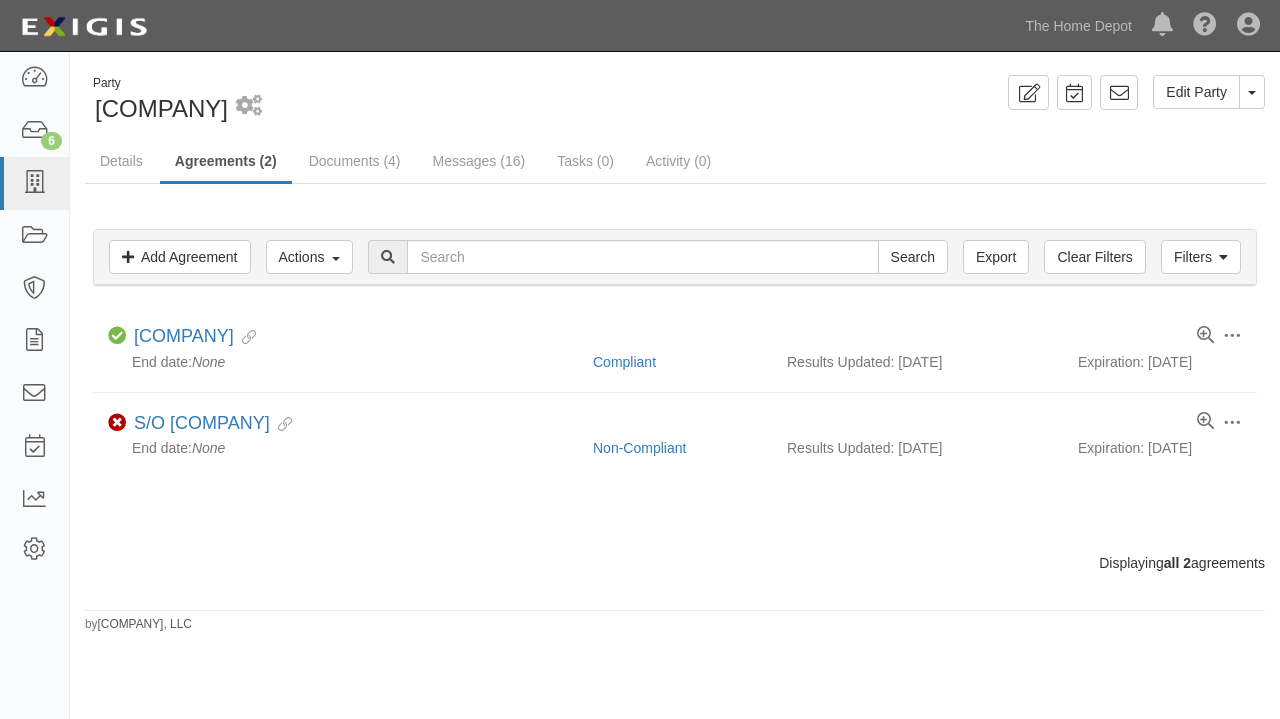 scroll, scrollTop: 0, scrollLeft: 0, axis: both 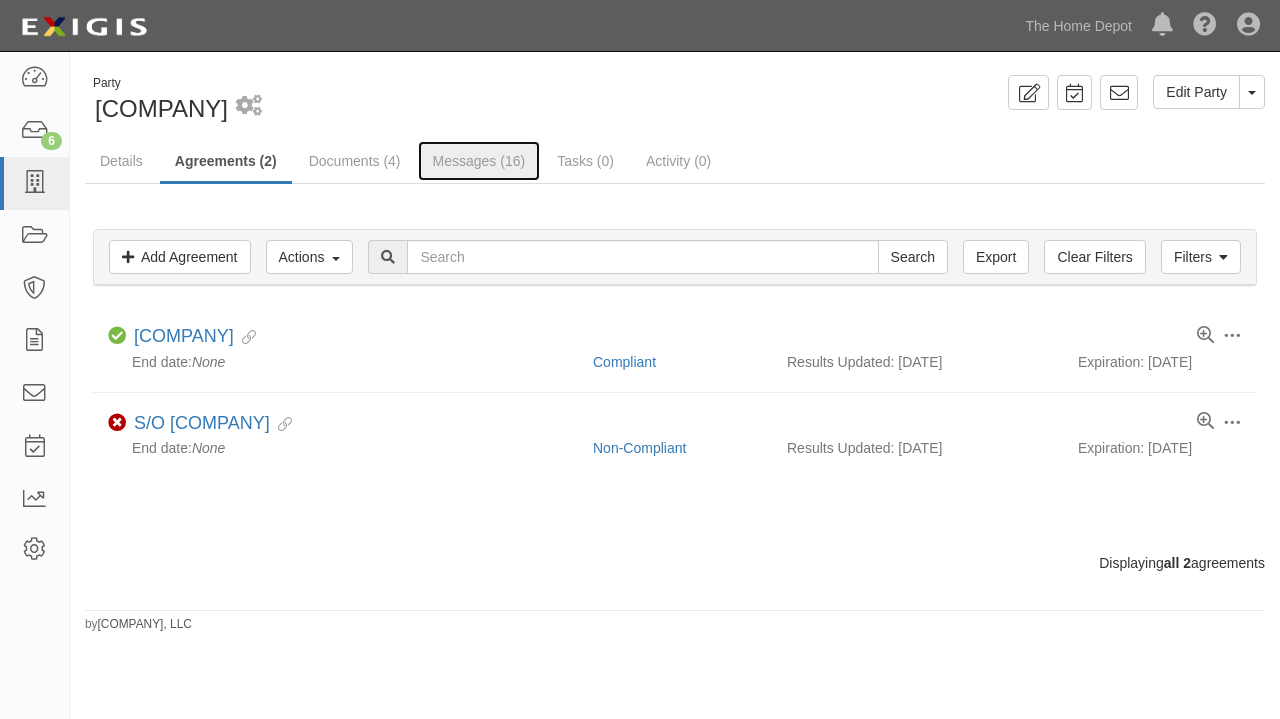 click on "Messages (16)" at bounding box center (479, 161) 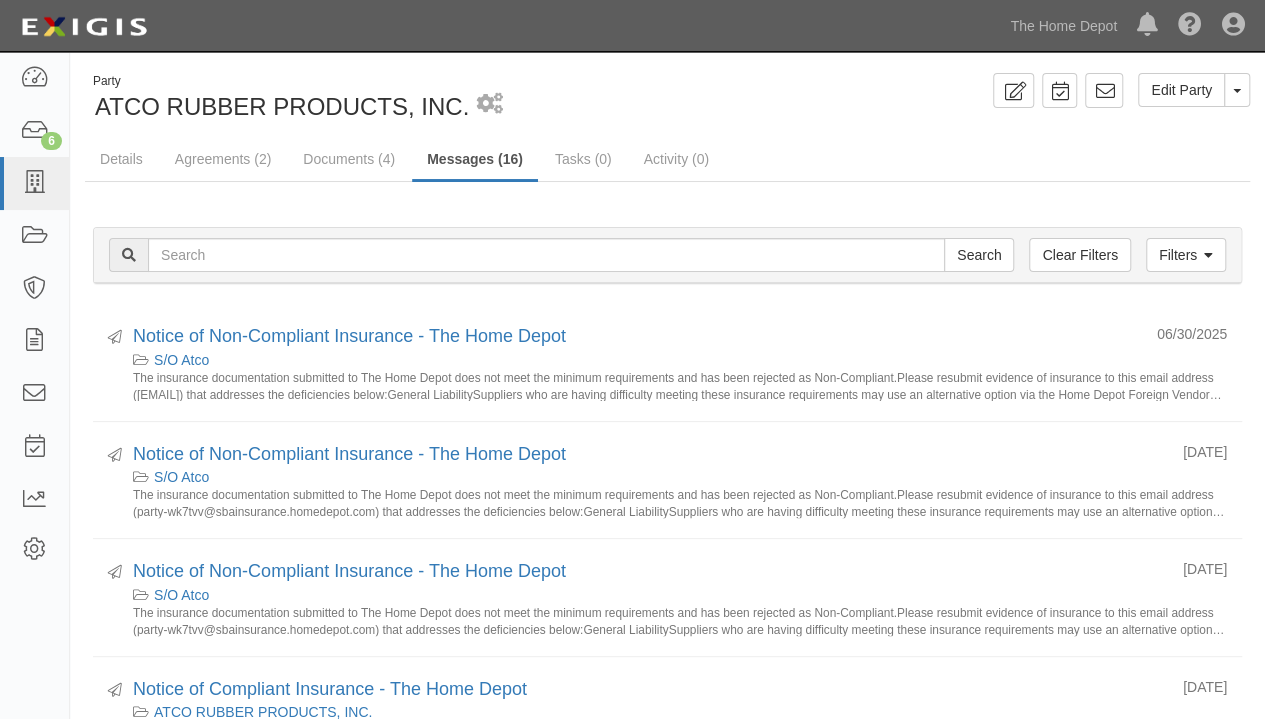 scroll, scrollTop: 0, scrollLeft: 0, axis: both 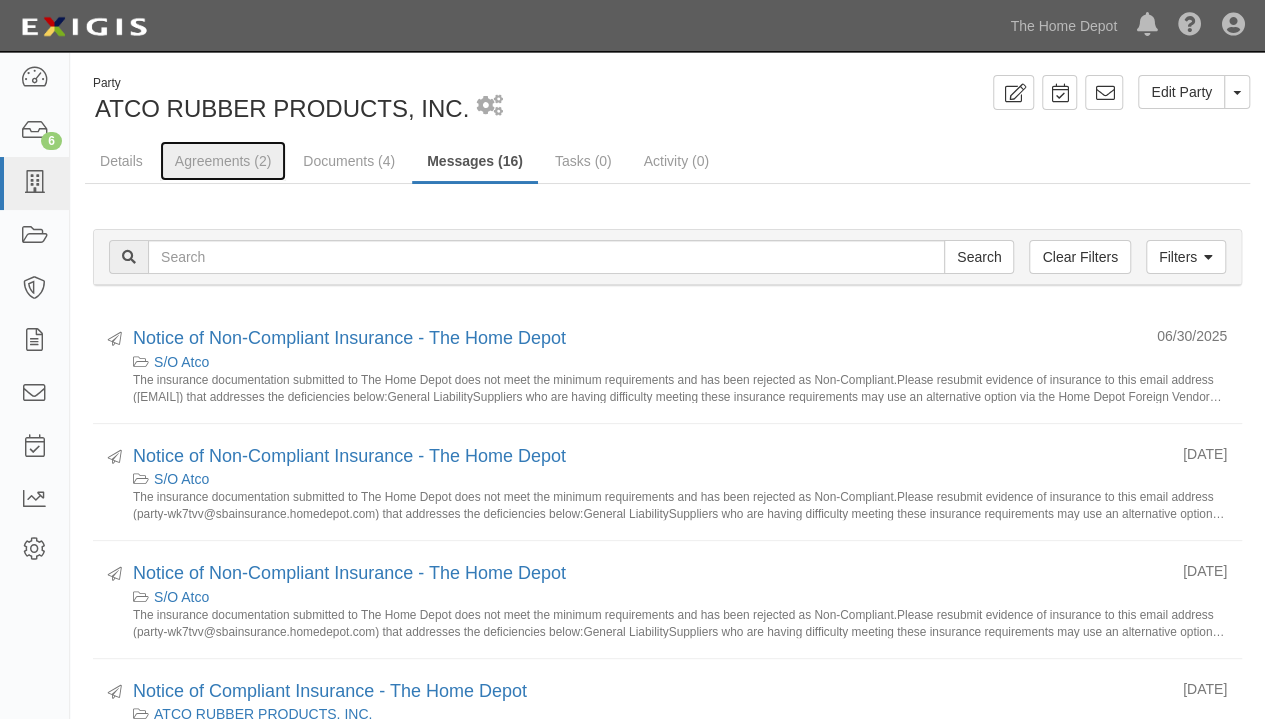 click on "Agreements (2)" at bounding box center (223, 161) 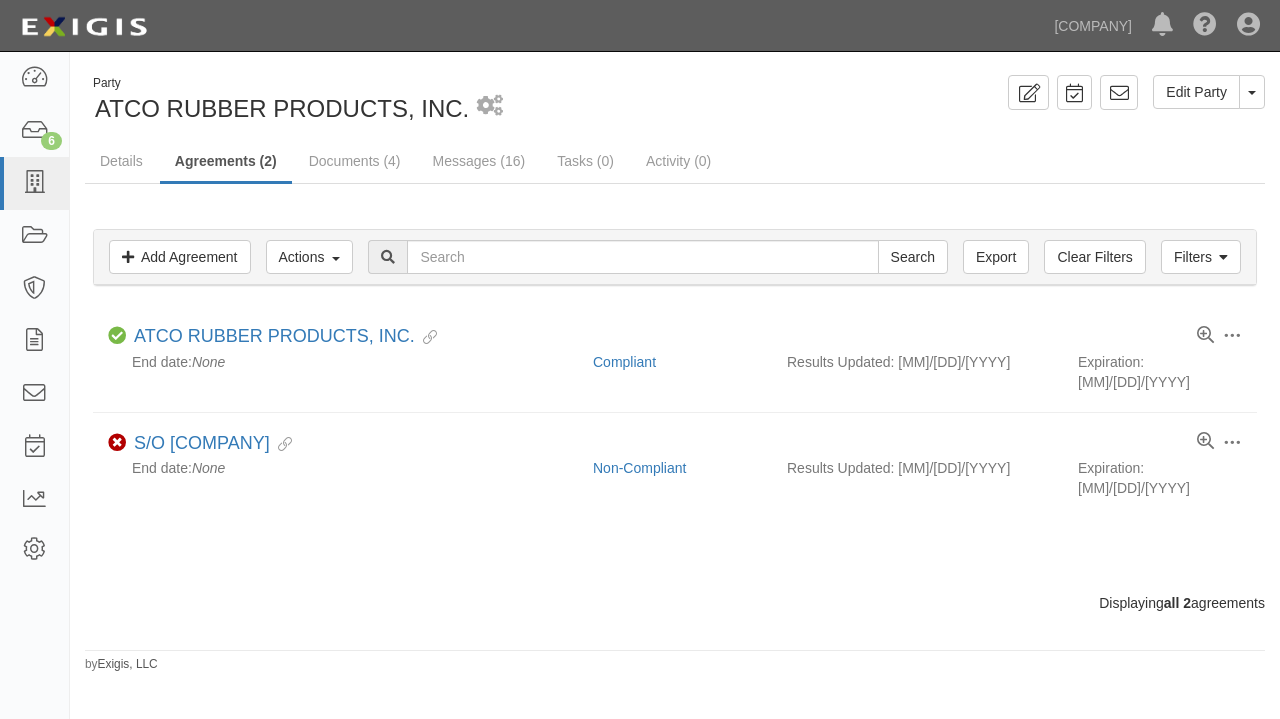 scroll, scrollTop: 0, scrollLeft: 0, axis: both 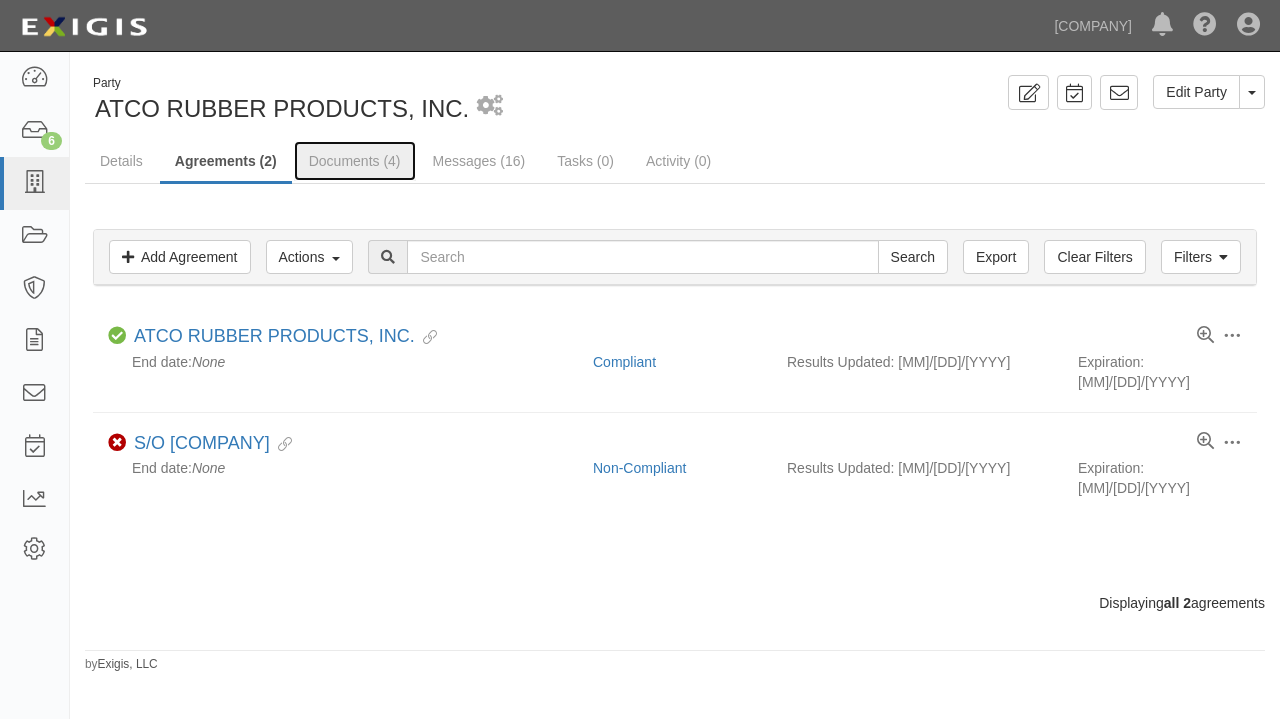 click on "Documents (4)" at bounding box center (355, 161) 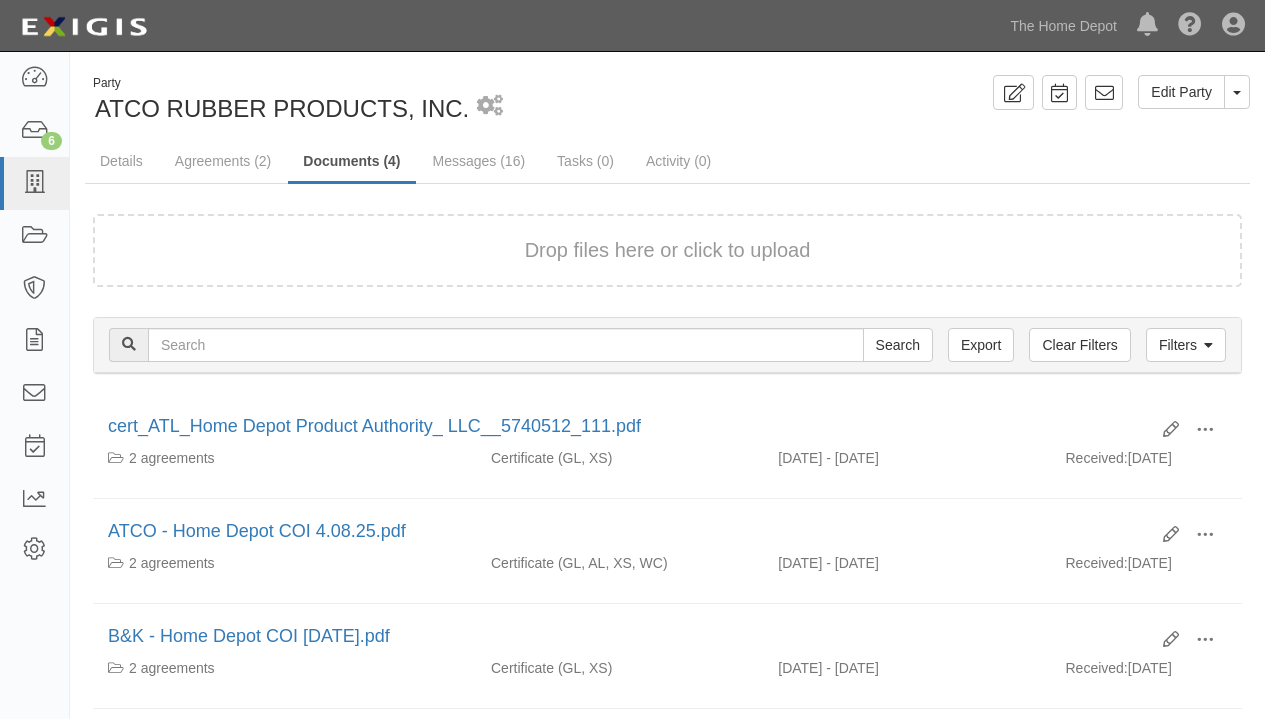 scroll, scrollTop: 0, scrollLeft: 0, axis: both 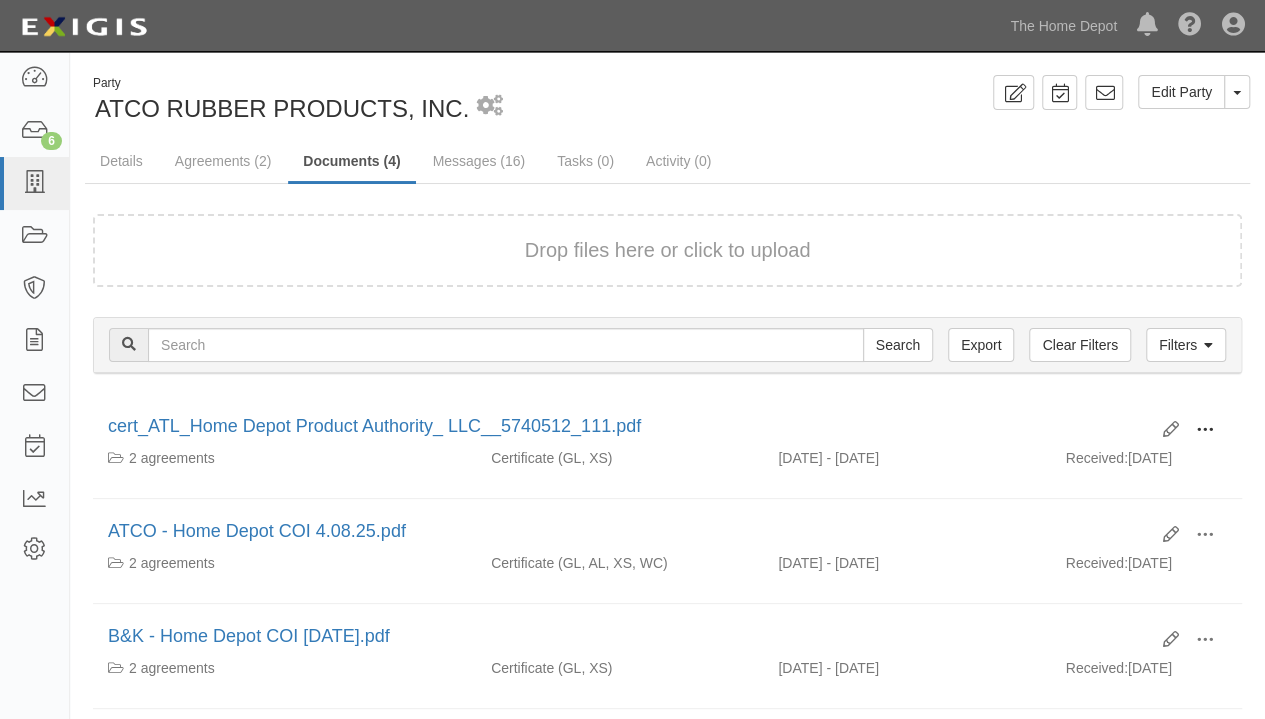click at bounding box center (1205, 430) 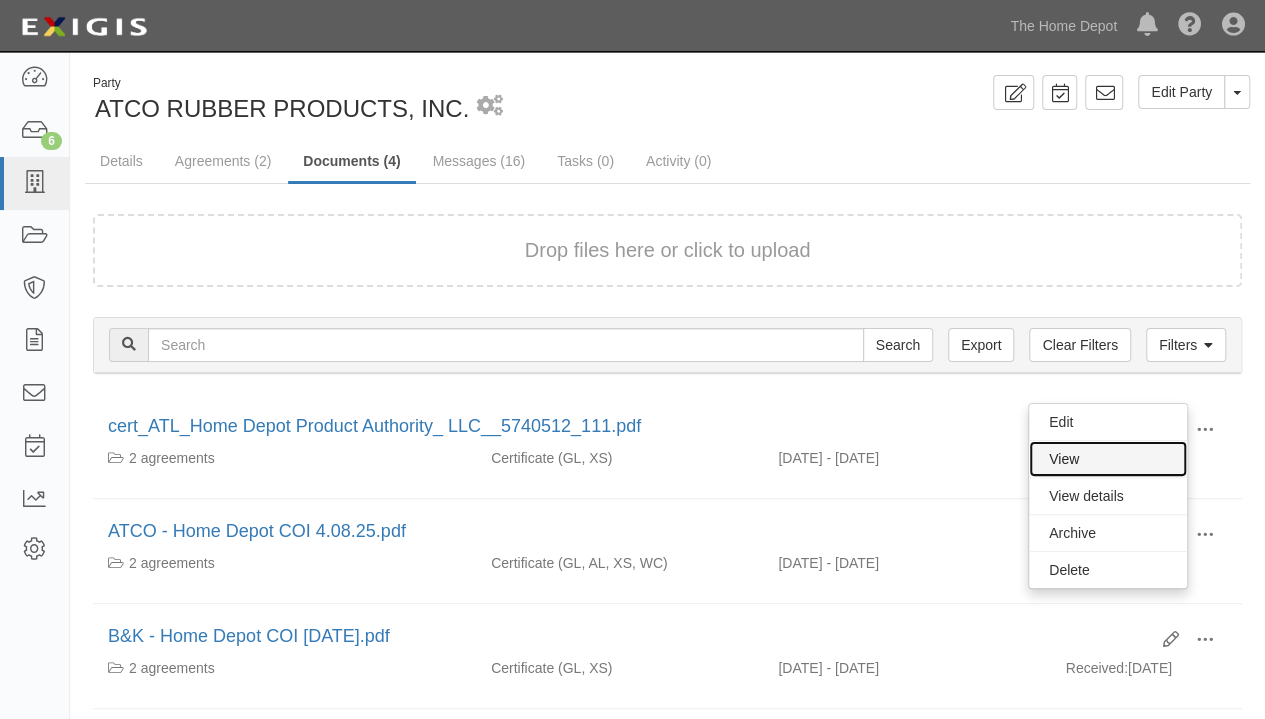 click on "View" at bounding box center [1108, 459] 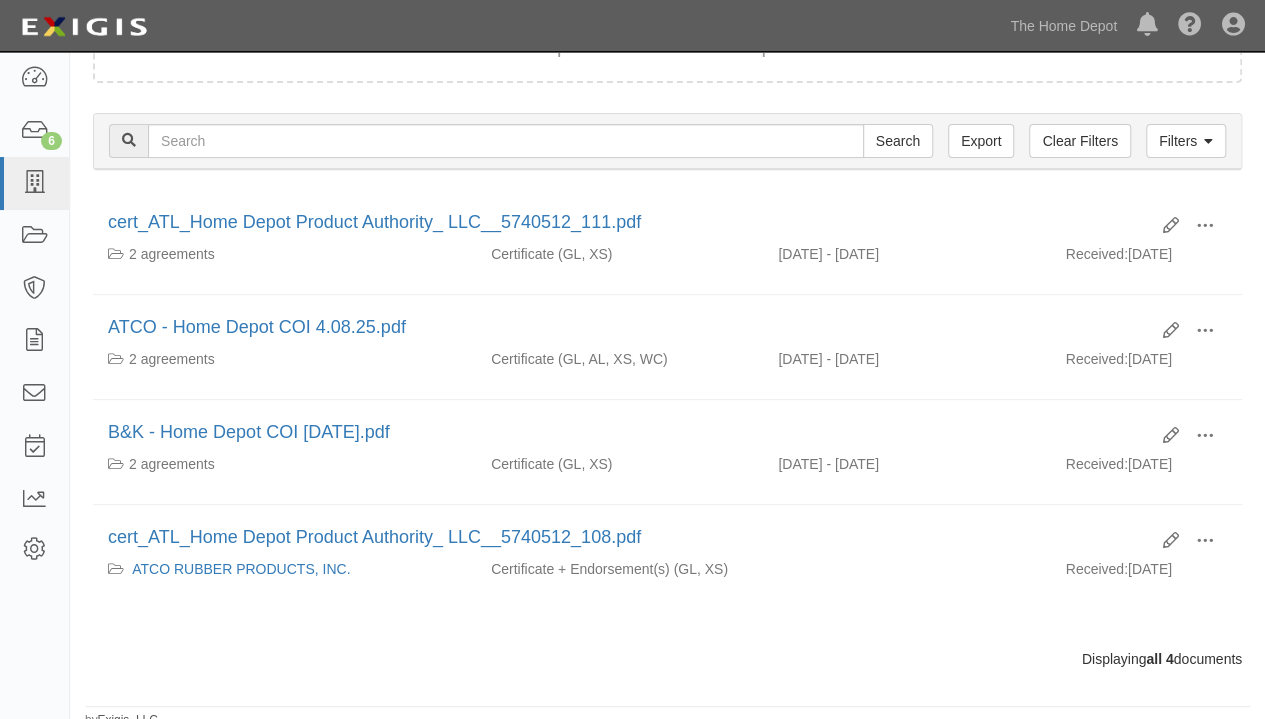 scroll, scrollTop: 208, scrollLeft: 0, axis: vertical 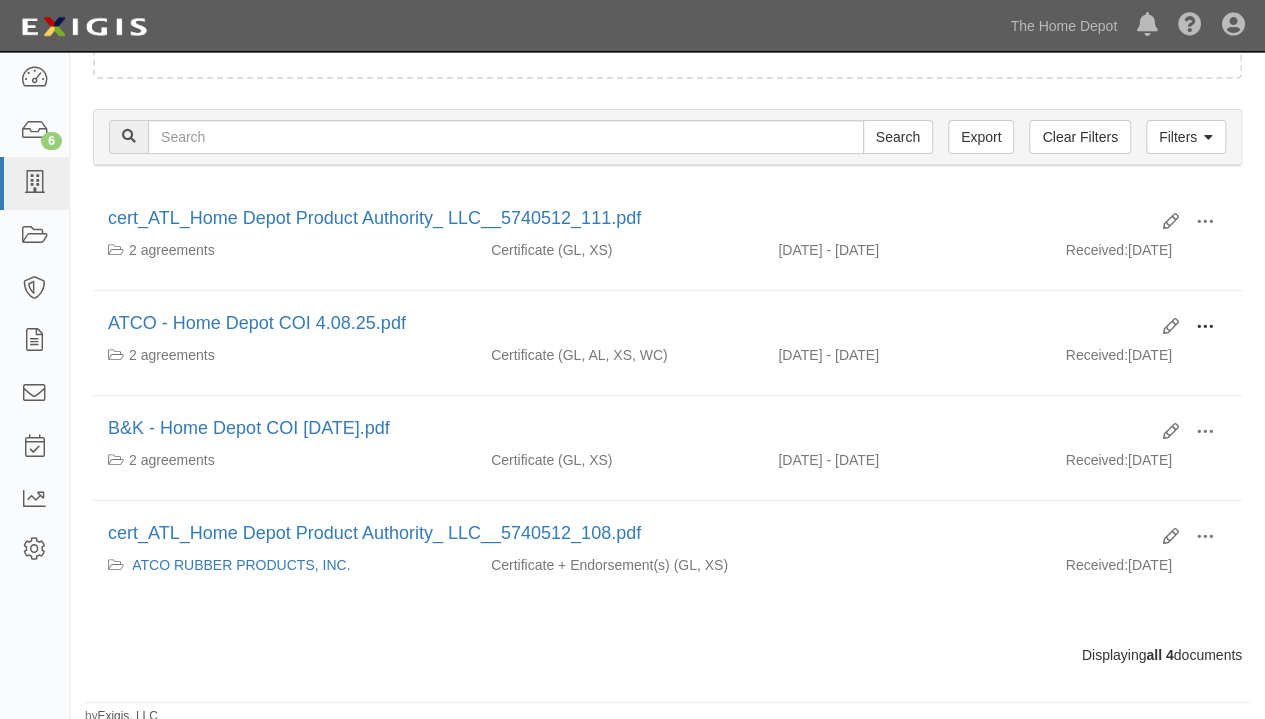 click at bounding box center [1205, 222] 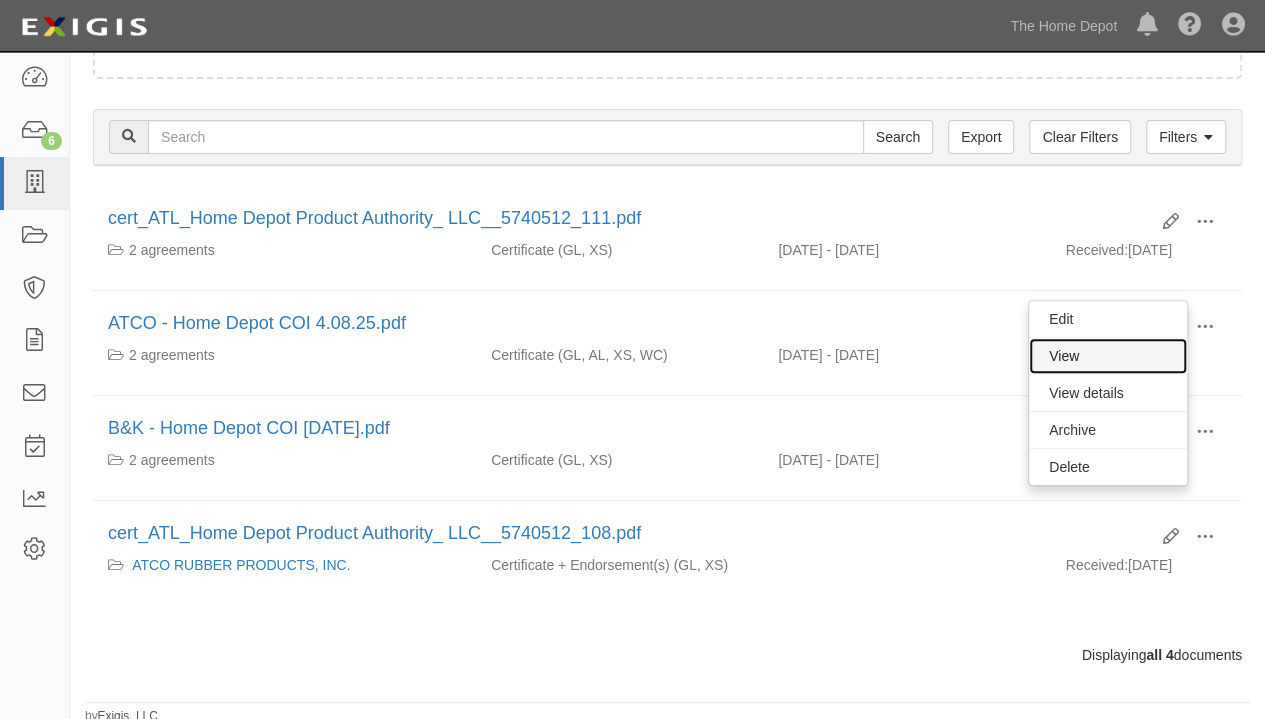 click on "View" at bounding box center (1108, 356) 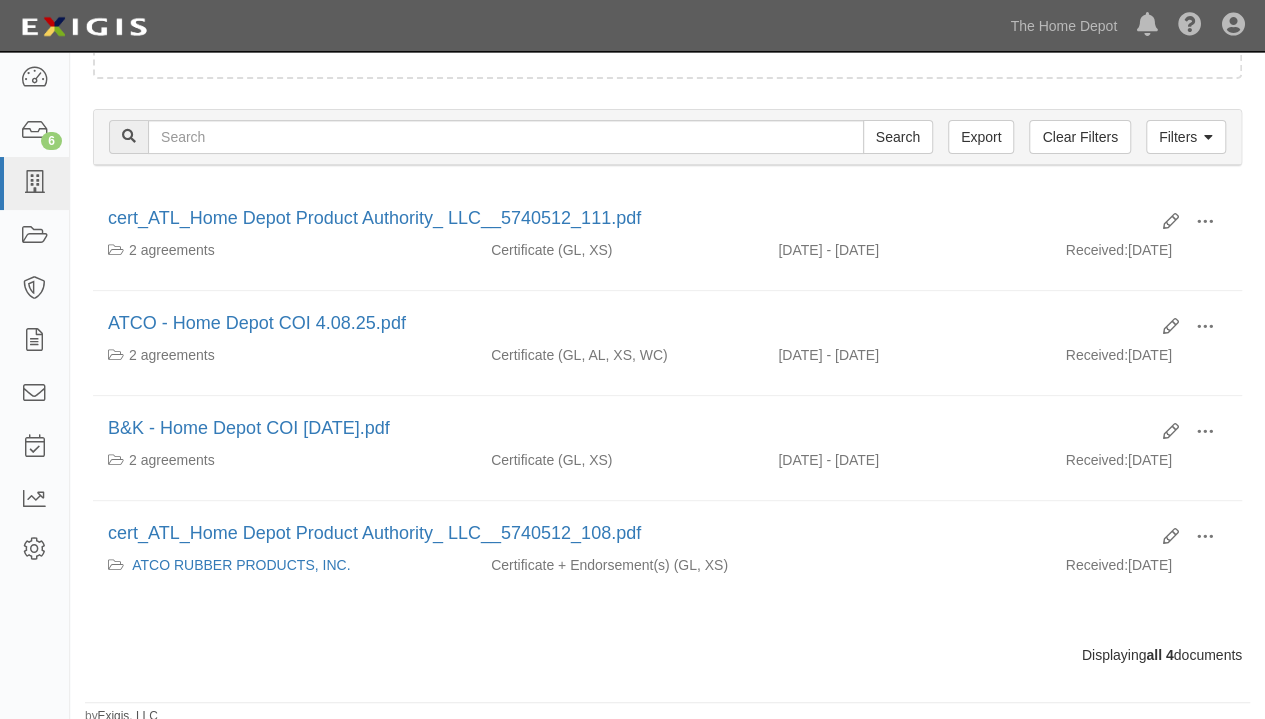 scroll, scrollTop: 0, scrollLeft: 0, axis: both 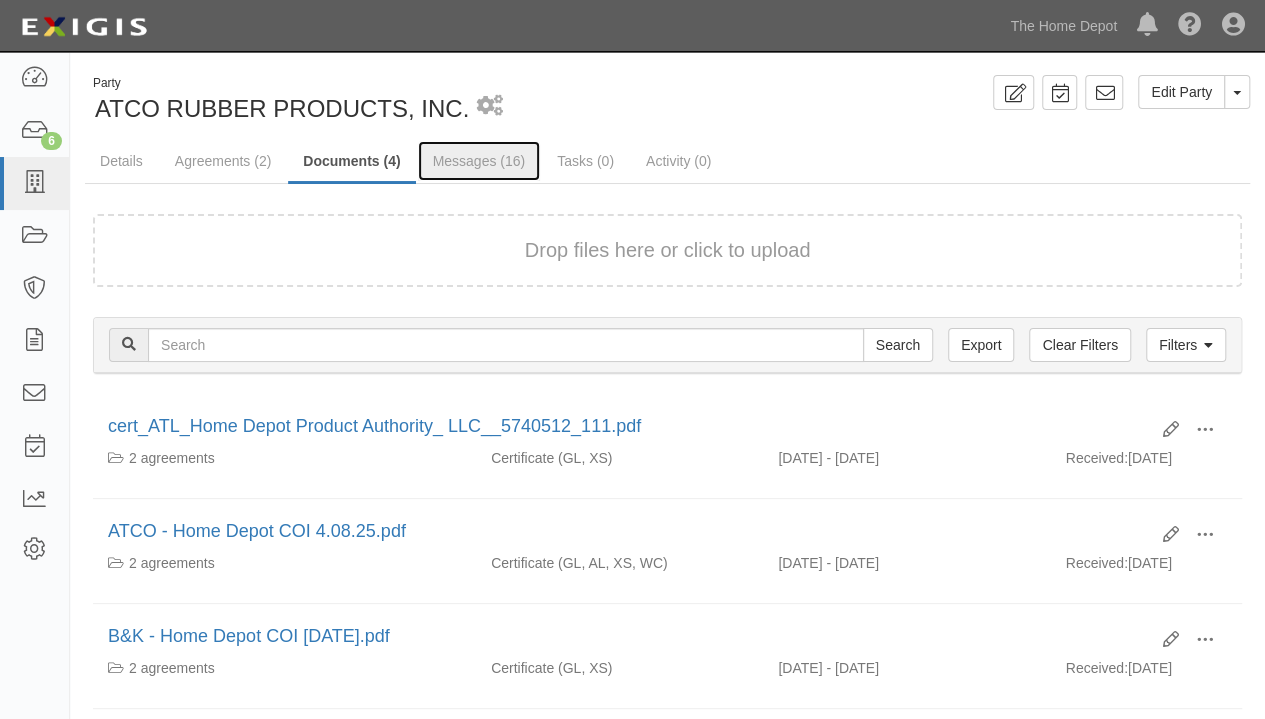 click on "Messages (16)" at bounding box center [479, 161] 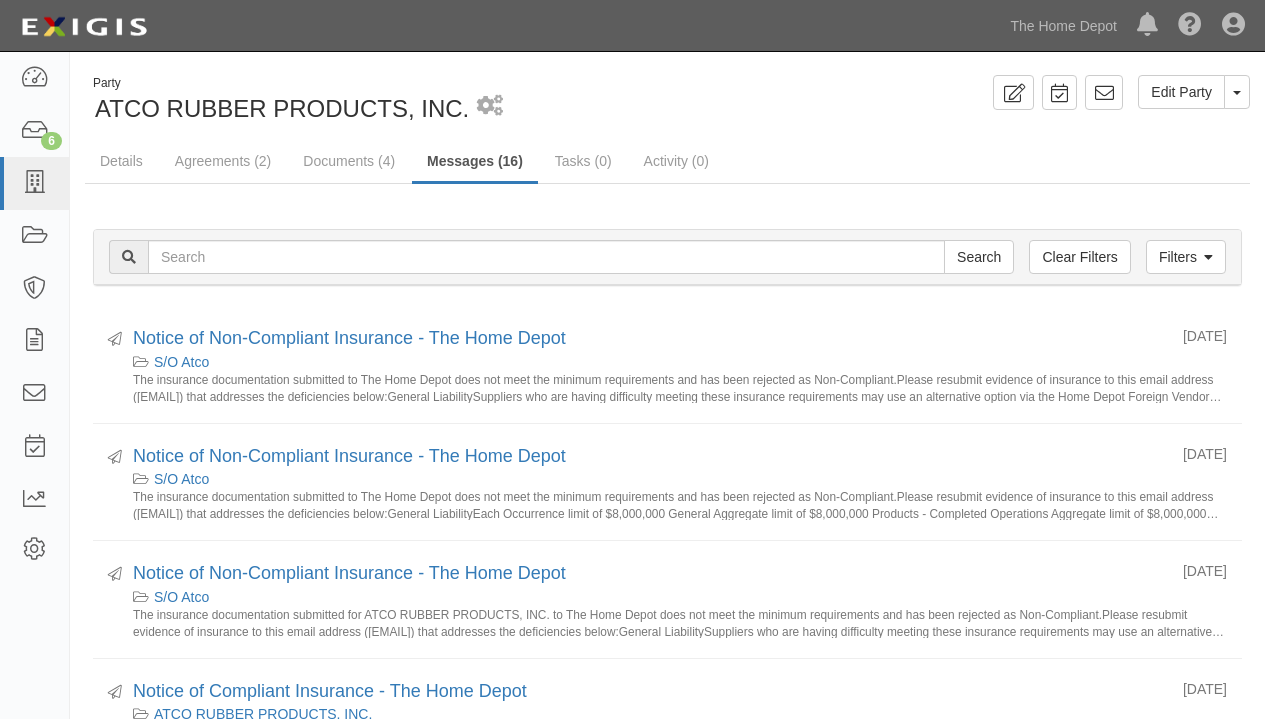 scroll, scrollTop: 0, scrollLeft: 0, axis: both 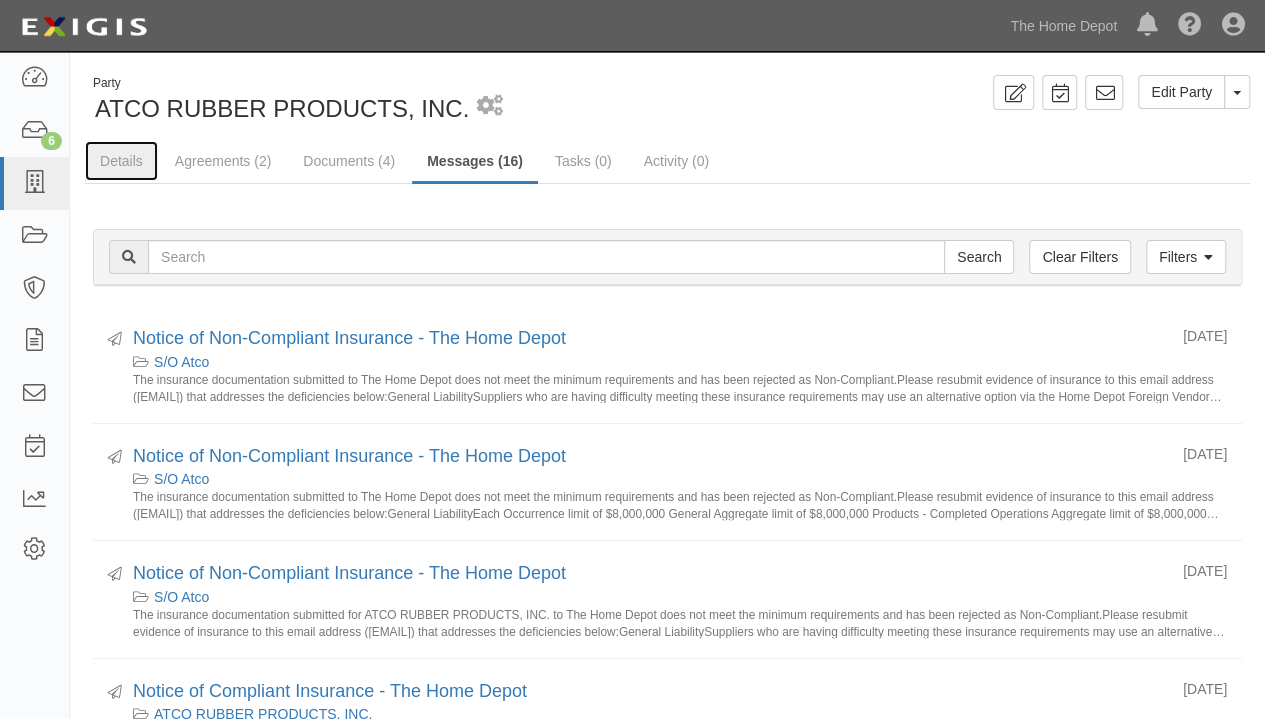 click on "Details" at bounding box center (121, 161) 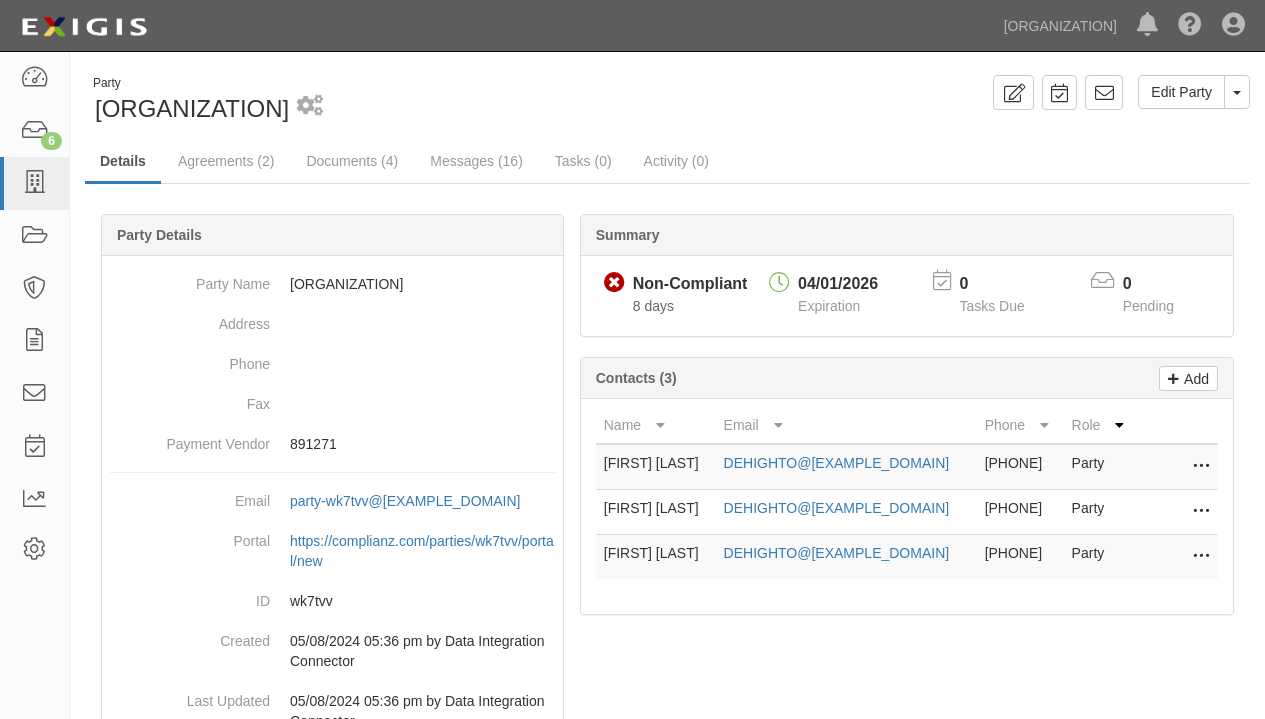 scroll, scrollTop: 0, scrollLeft: 0, axis: both 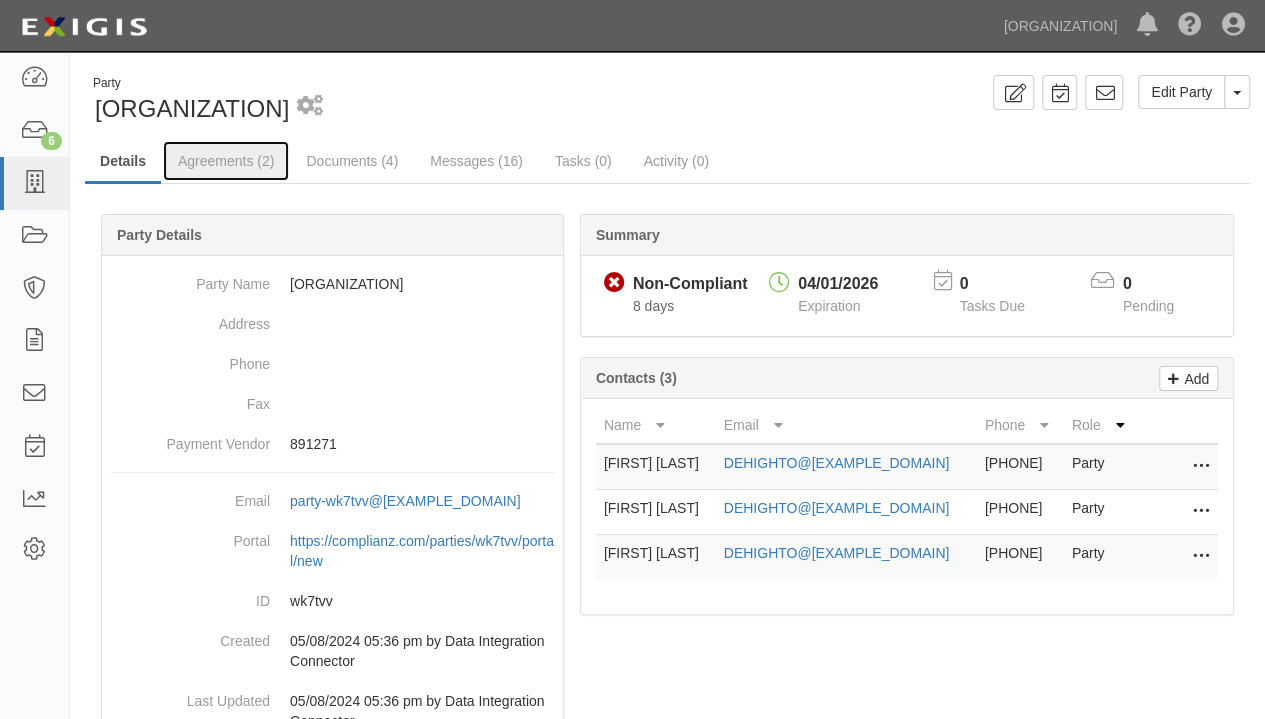 click on "Agreements (2)" at bounding box center [226, 161] 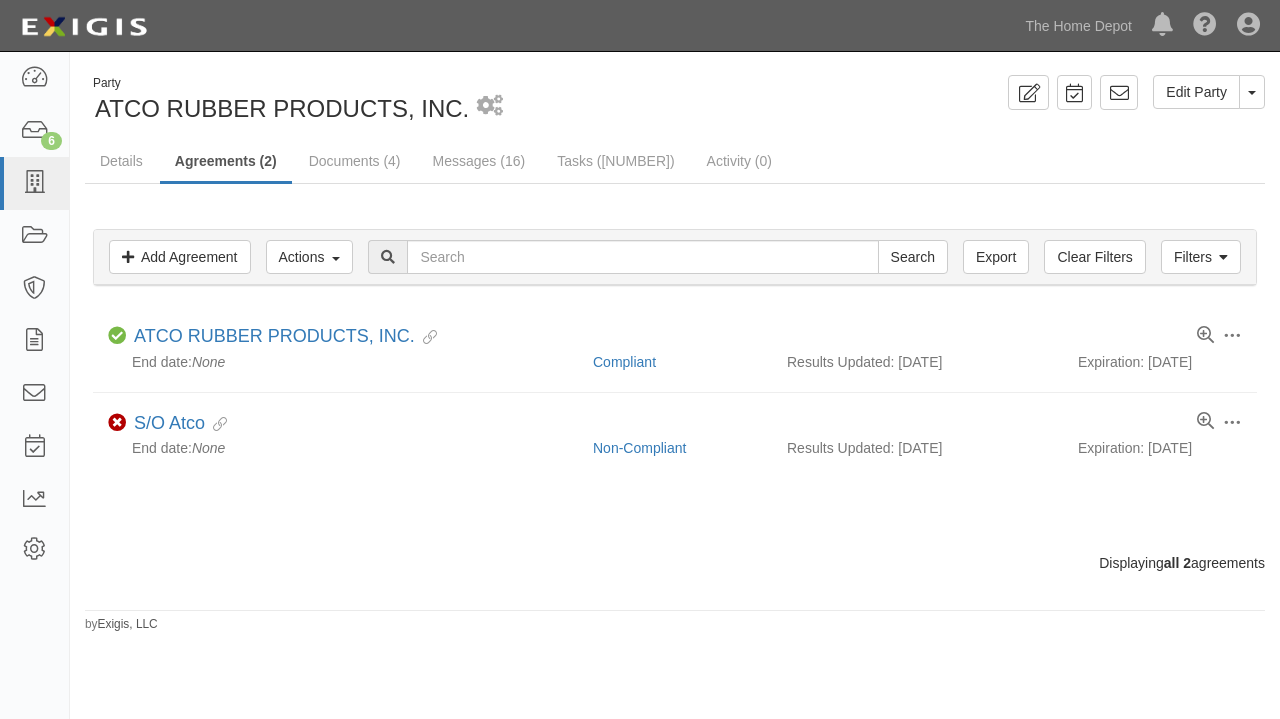 scroll, scrollTop: 0, scrollLeft: 0, axis: both 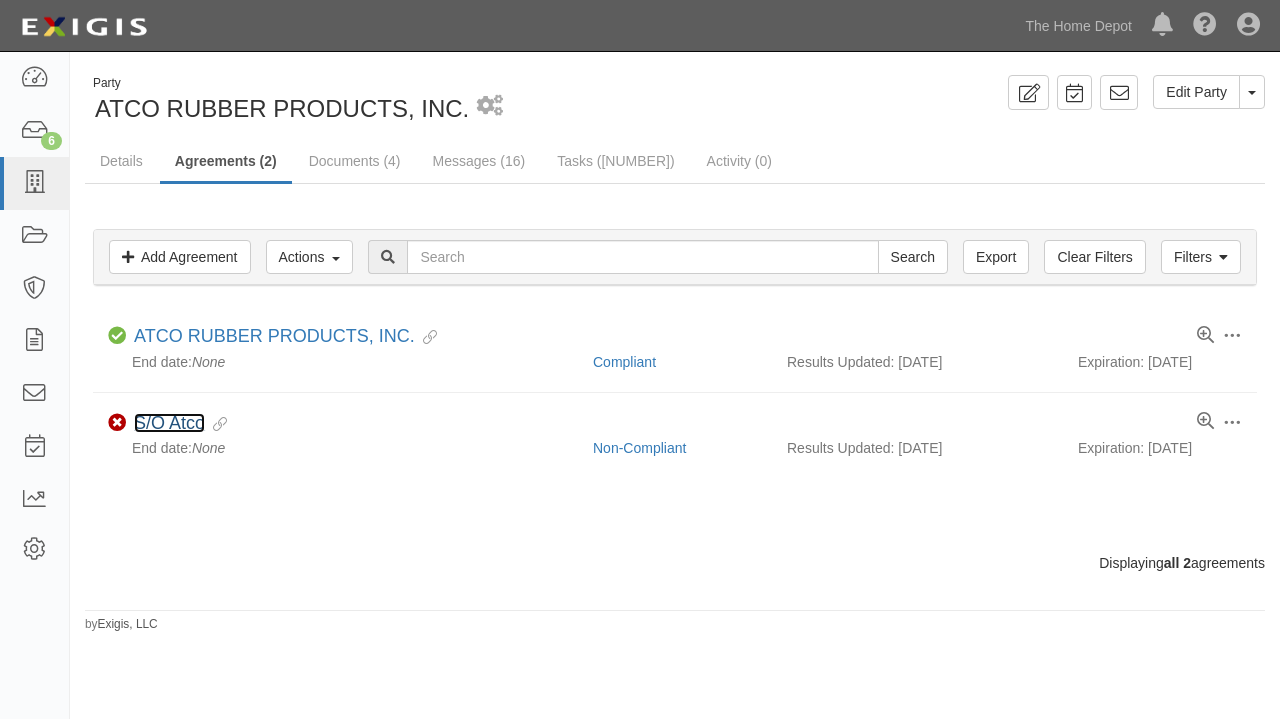 click on "S/O [COMPANY]" at bounding box center [202, 443] 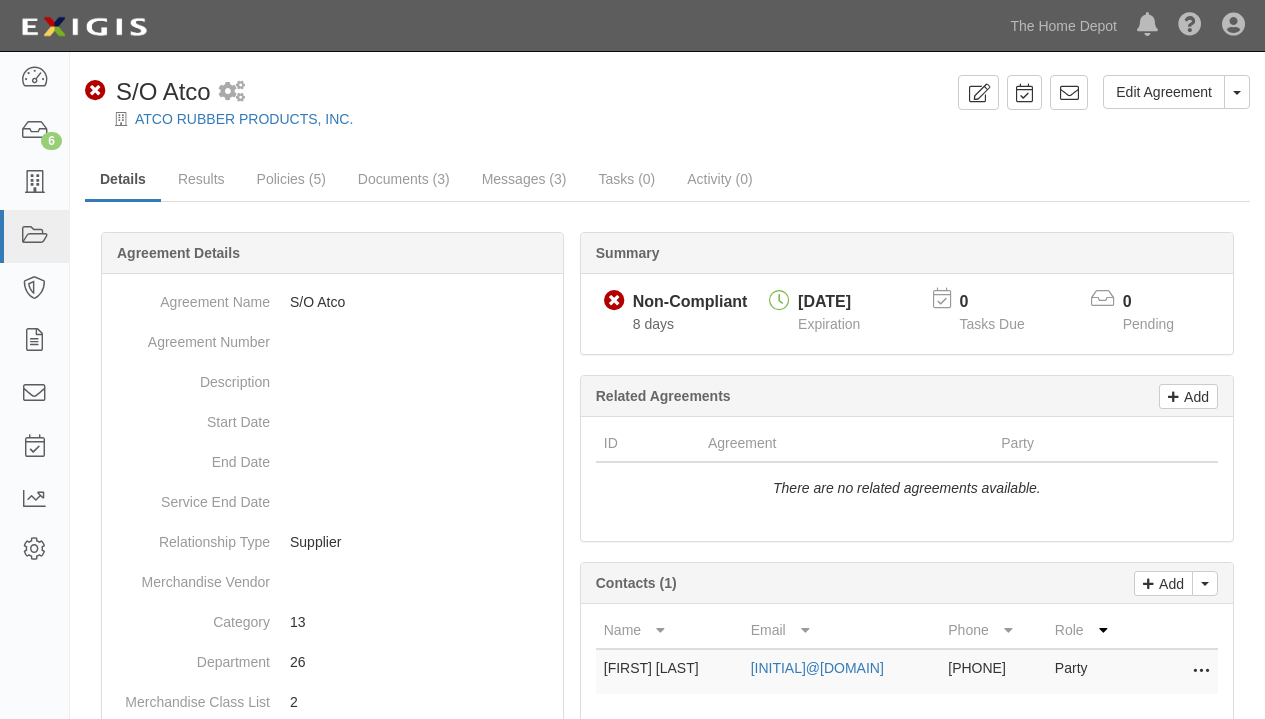 scroll, scrollTop: 0, scrollLeft: 0, axis: both 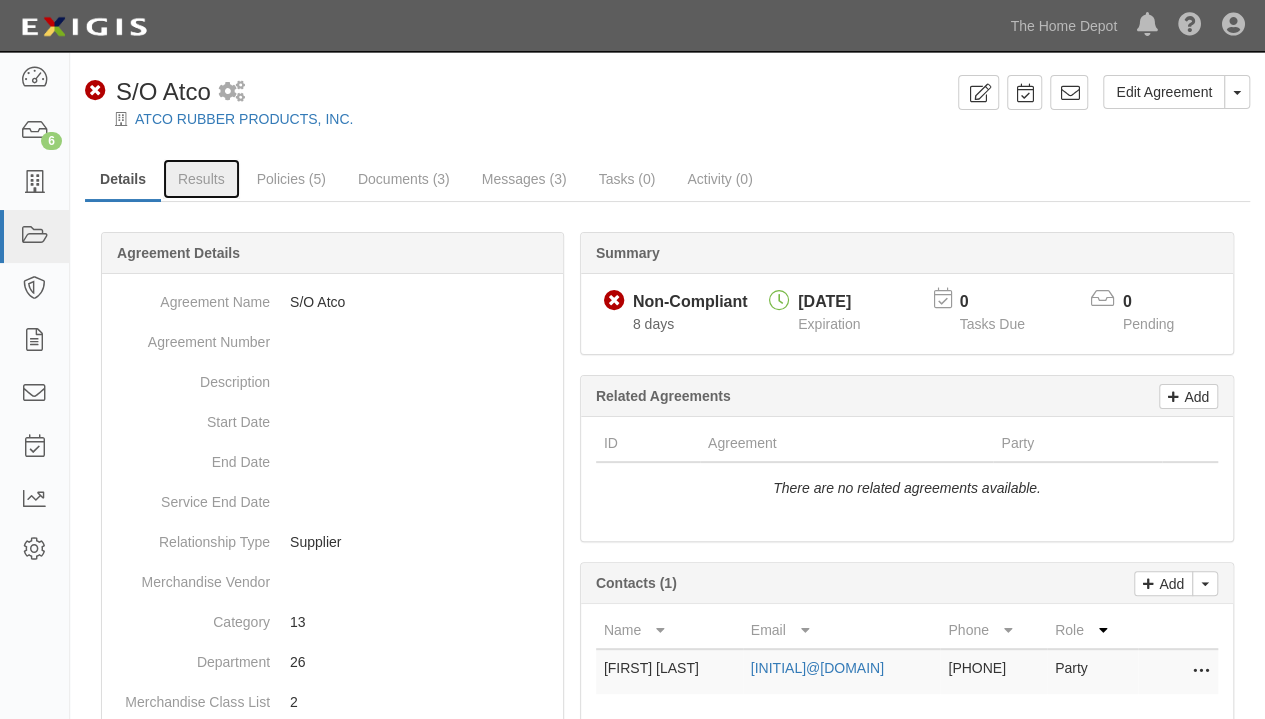 click on "Results" at bounding box center [201, 179] 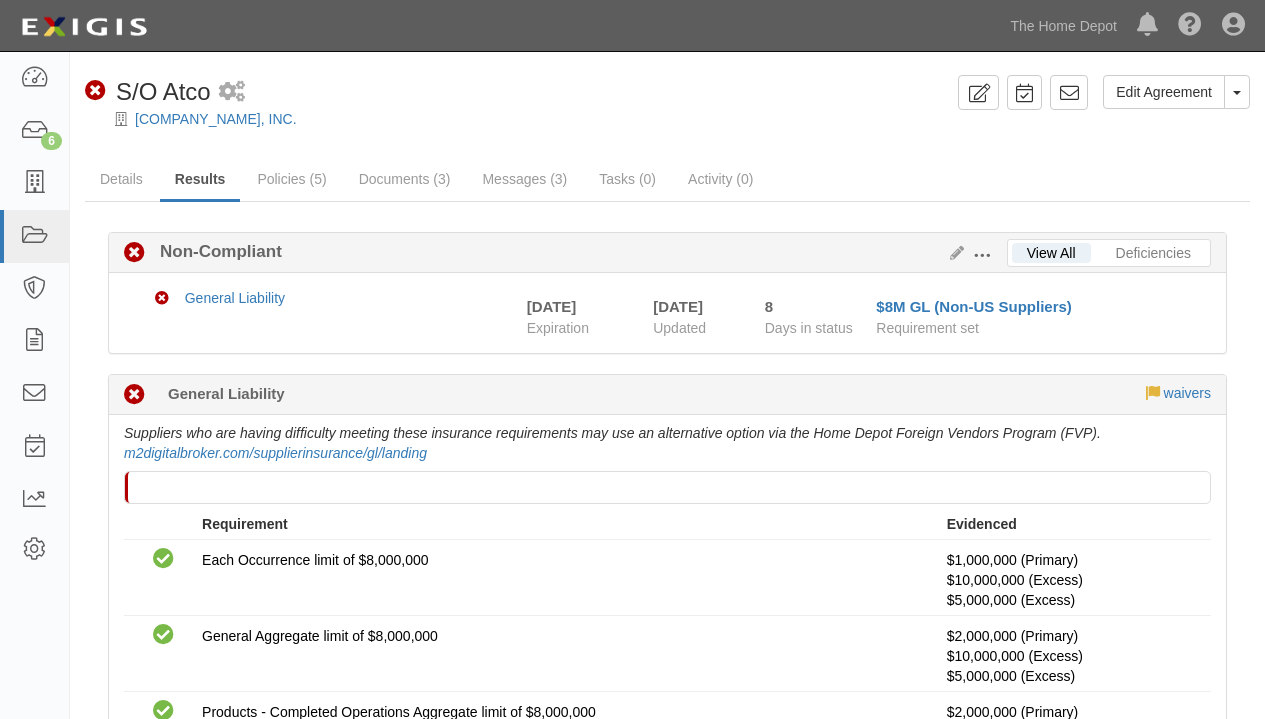 scroll, scrollTop: 0, scrollLeft: 0, axis: both 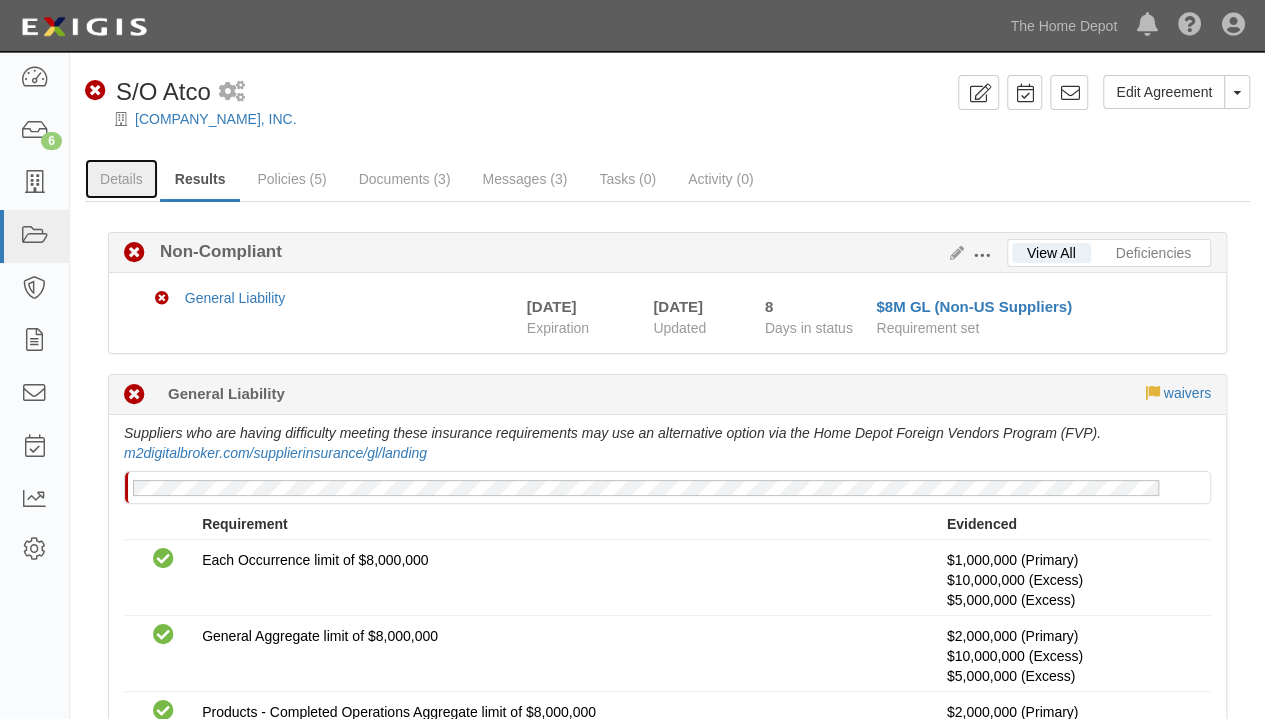 click on "Details" at bounding box center (121, 179) 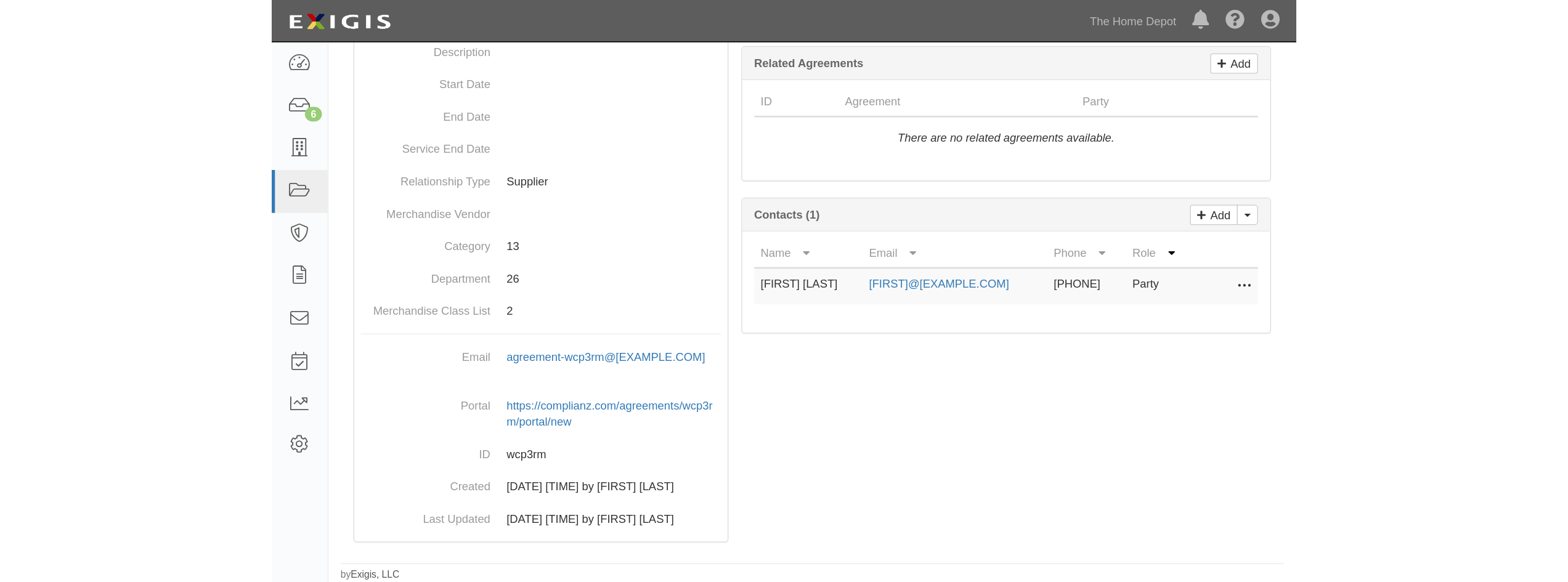 scroll, scrollTop: 32, scrollLeft: 0, axis: vertical 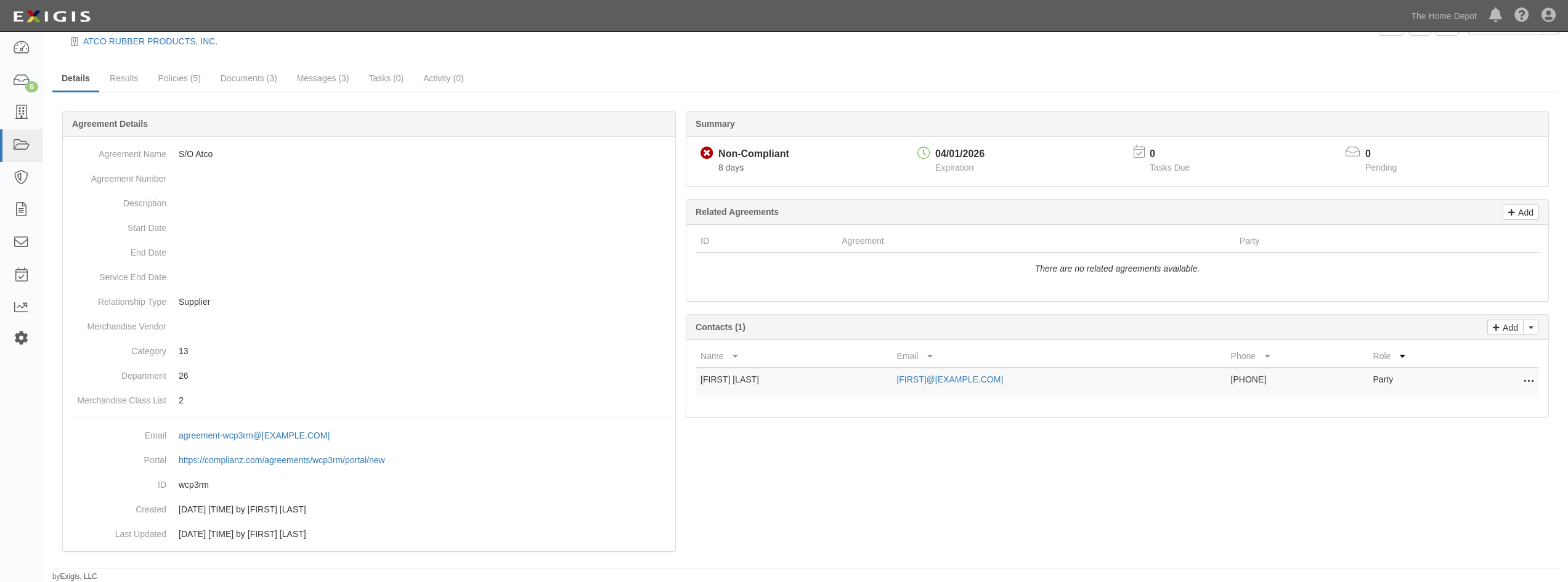 click at bounding box center (21, 338) 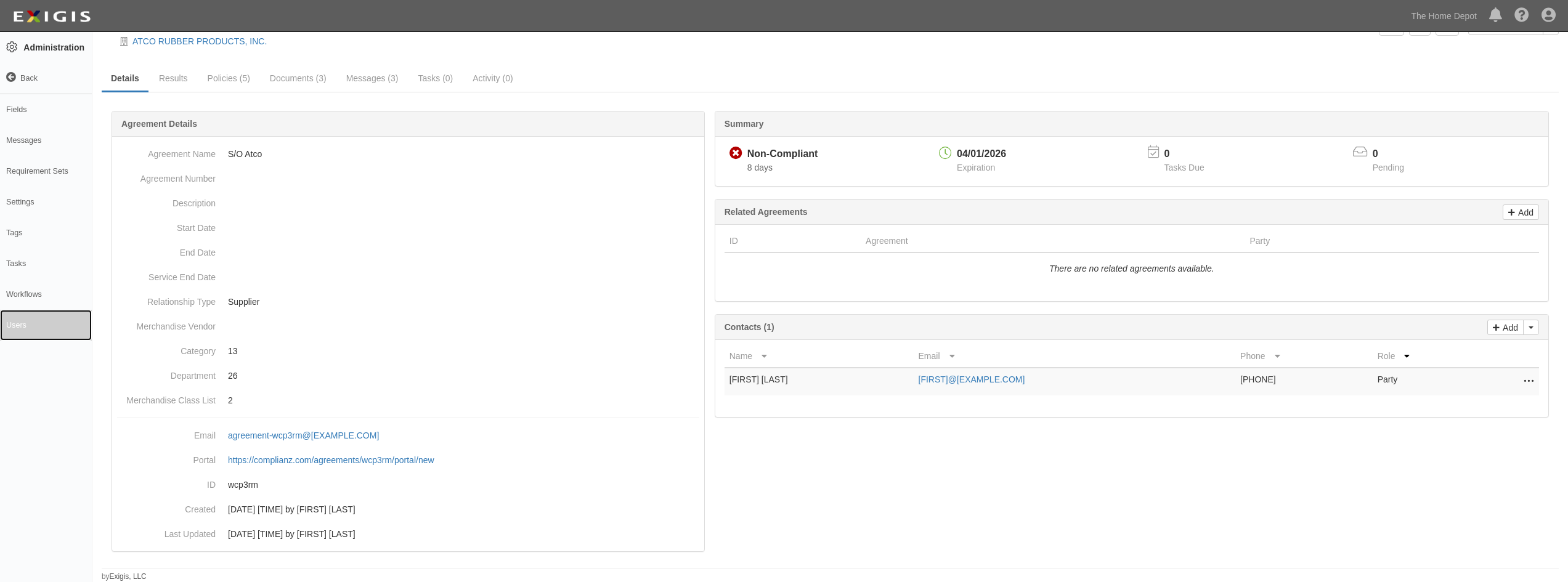 click on "Users" at bounding box center (46, 325) 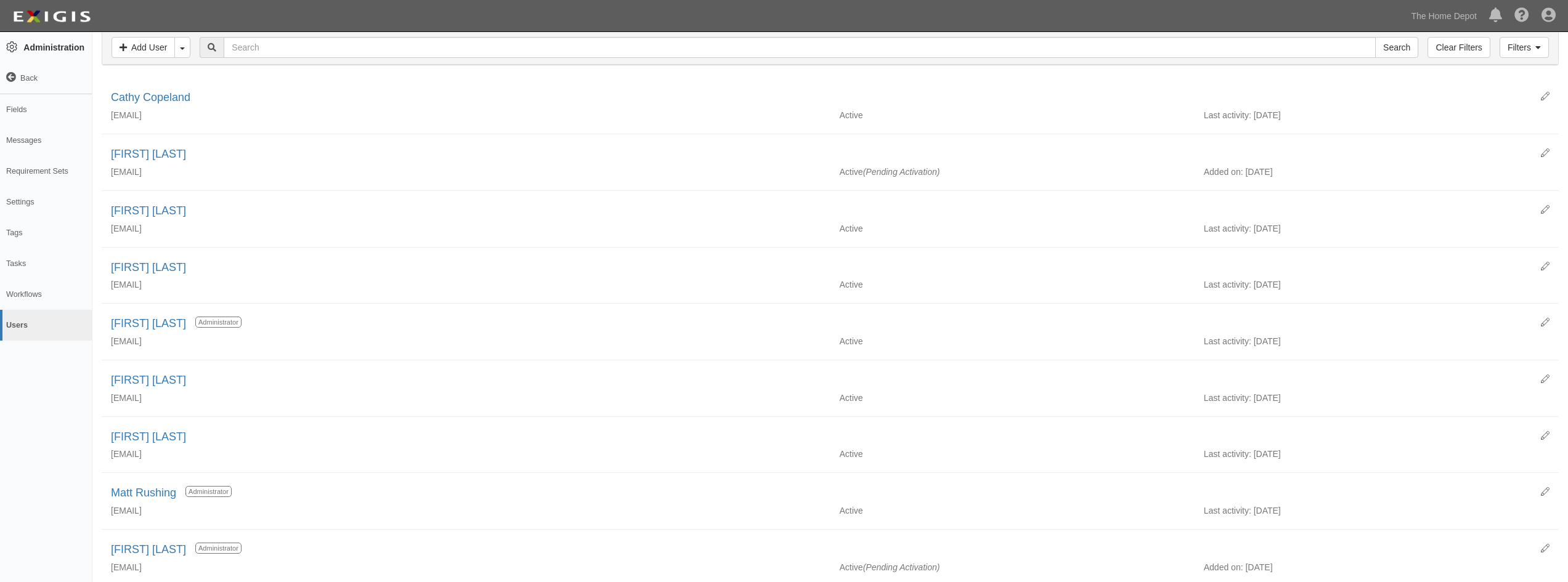 scroll, scrollTop: 0, scrollLeft: 0, axis: both 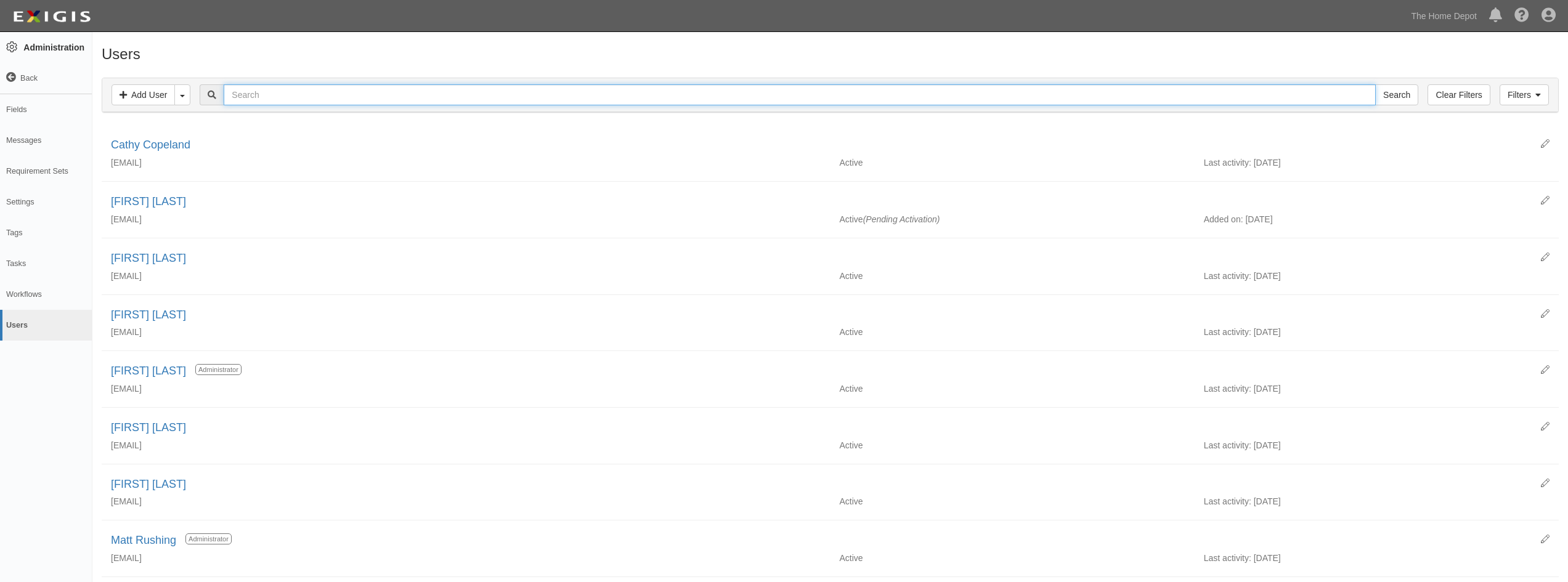 drag, startPoint x: 263, startPoint y: 92, endPoint x: 49, endPoint y: 155, distance: 223.0807 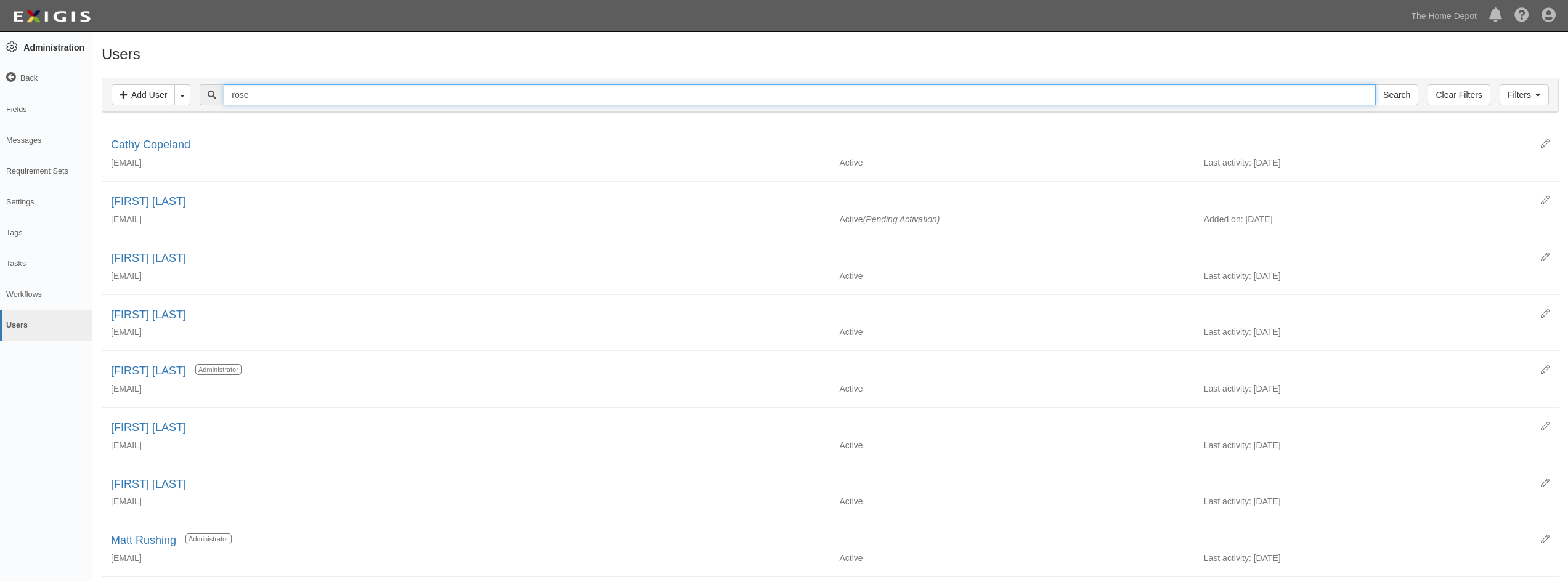 type on "rose" 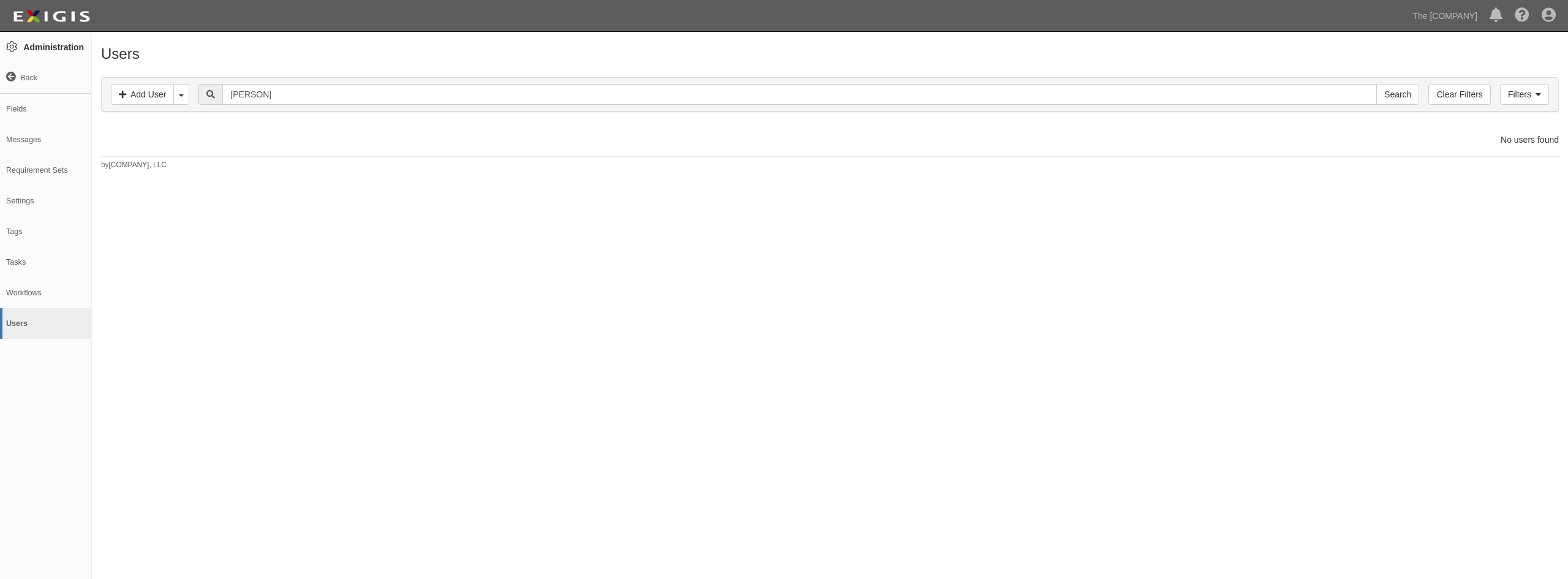 scroll, scrollTop: 0, scrollLeft: 0, axis: both 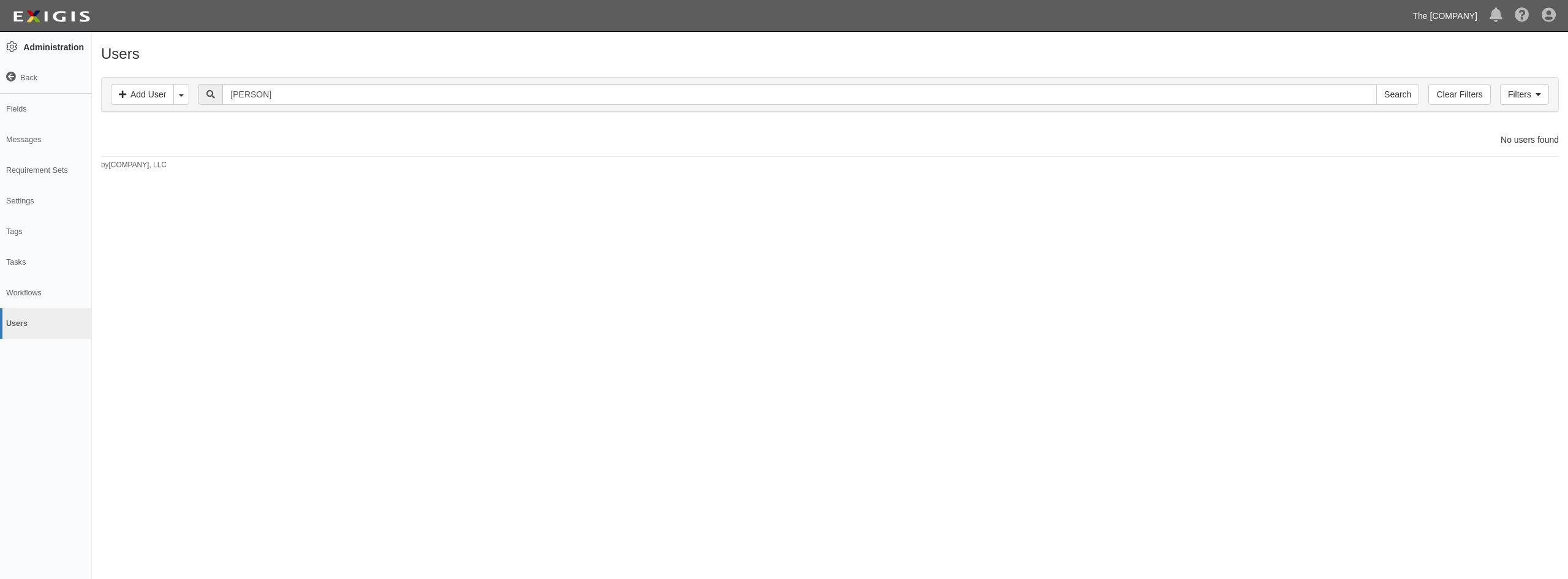 click on "The Home Depot" at bounding box center [1444, 16] 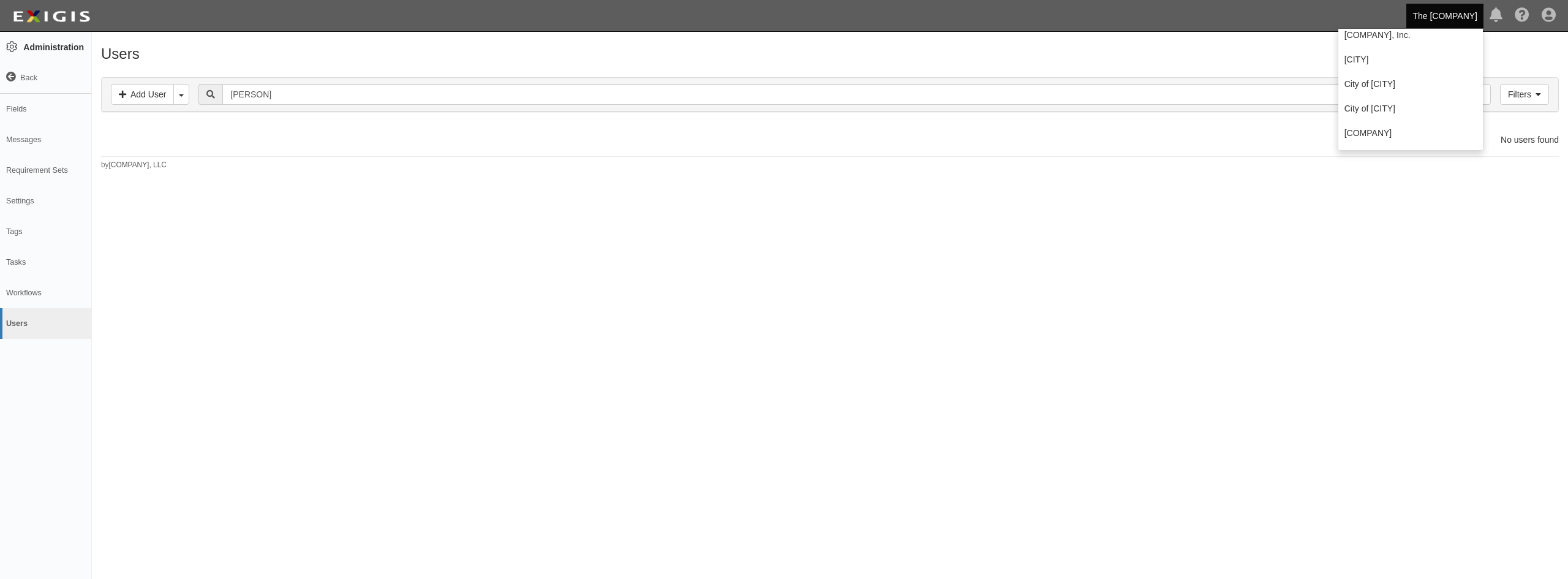 scroll, scrollTop: 61, scrollLeft: 0, axis: vertical 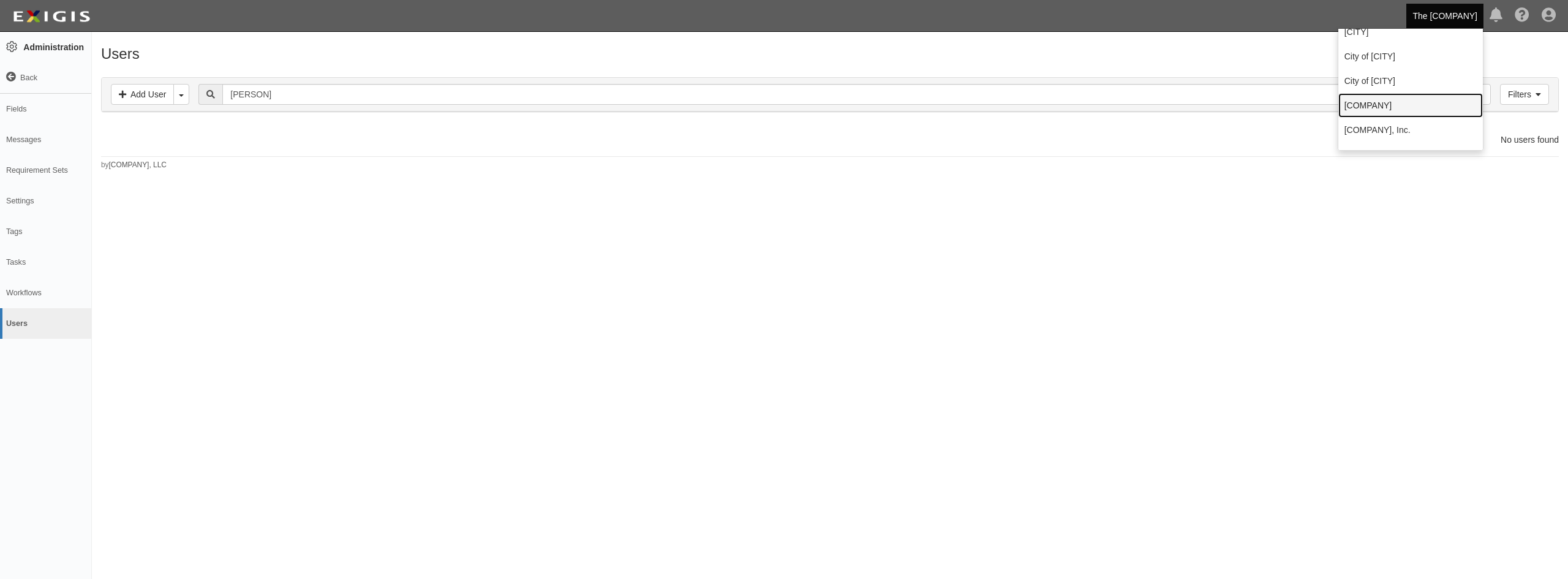 click on "[COMPANY]" at bounding box center (1408, 105) 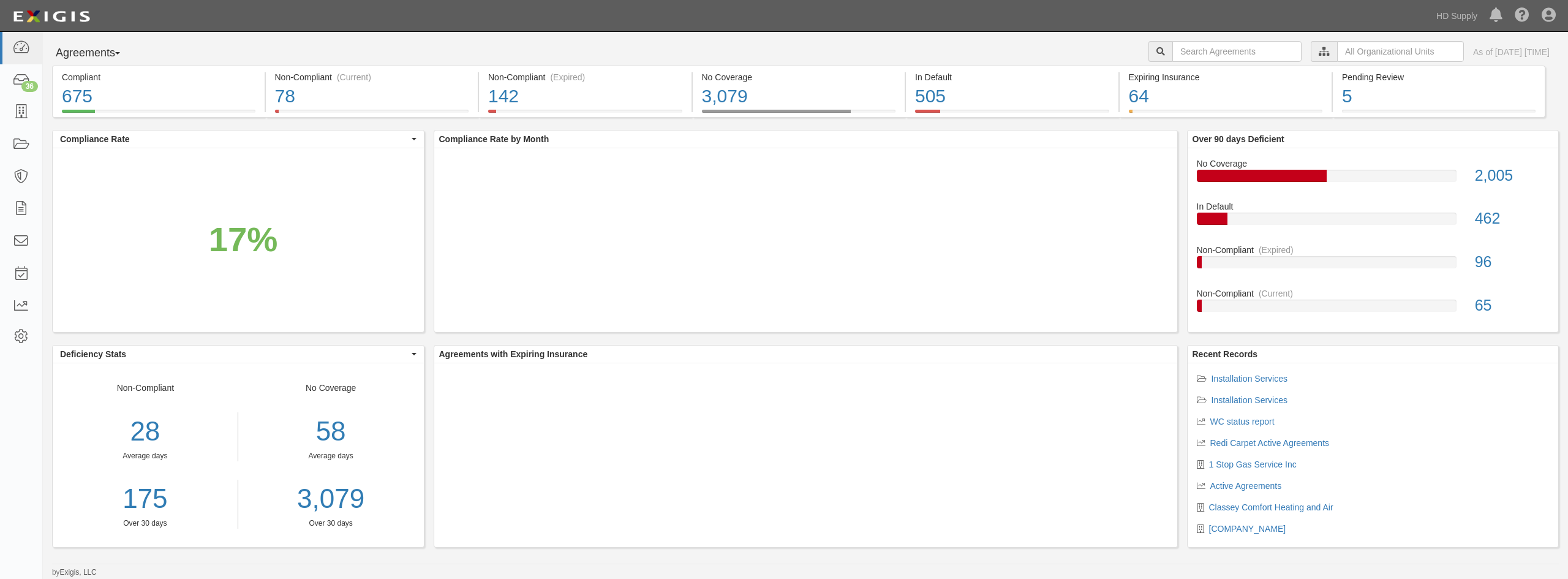 scroll, scrollTop: 0, scrollLeft: 0, axis: both 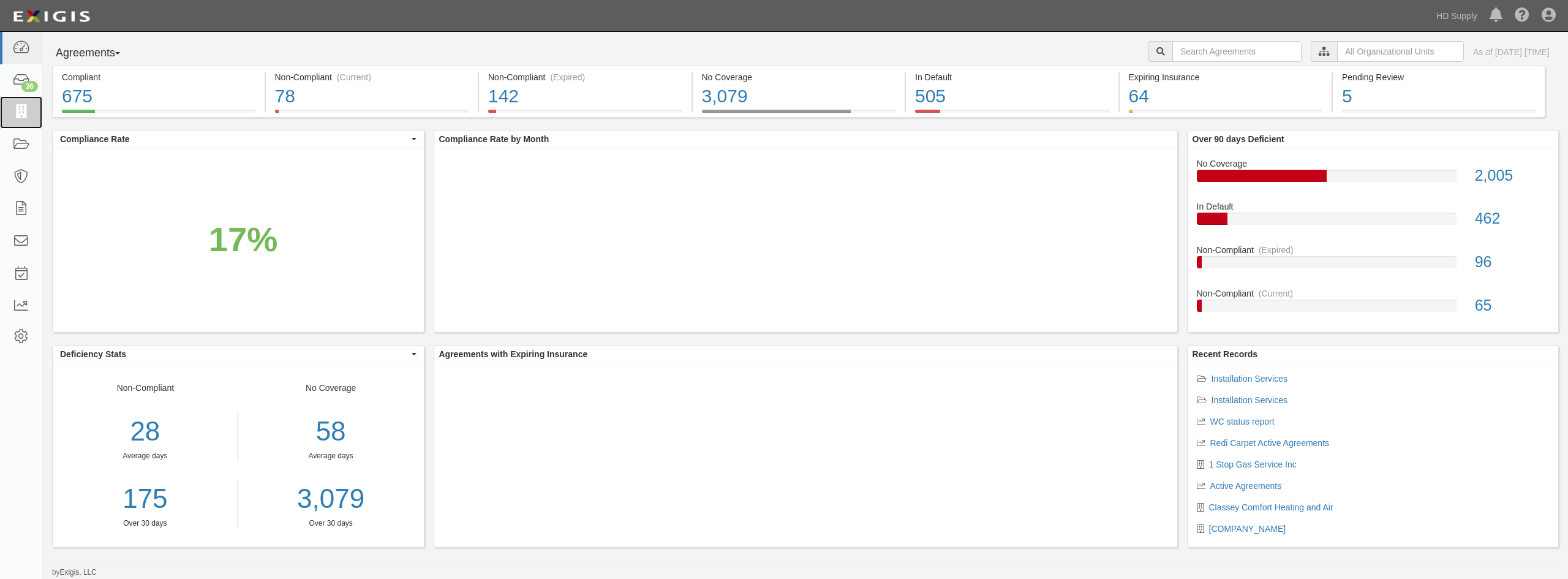 click at bounding box center (21, 112) 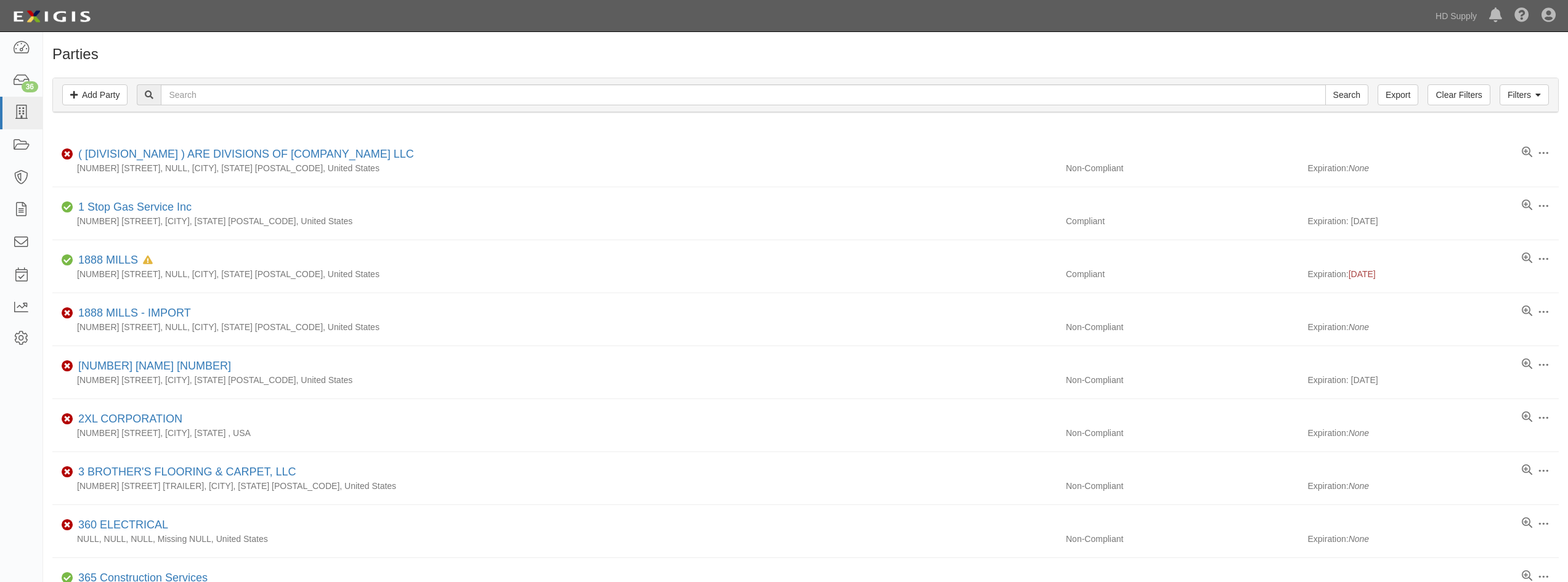 scroll, scrollTop: 0, scrollLeft: 0, axis: both 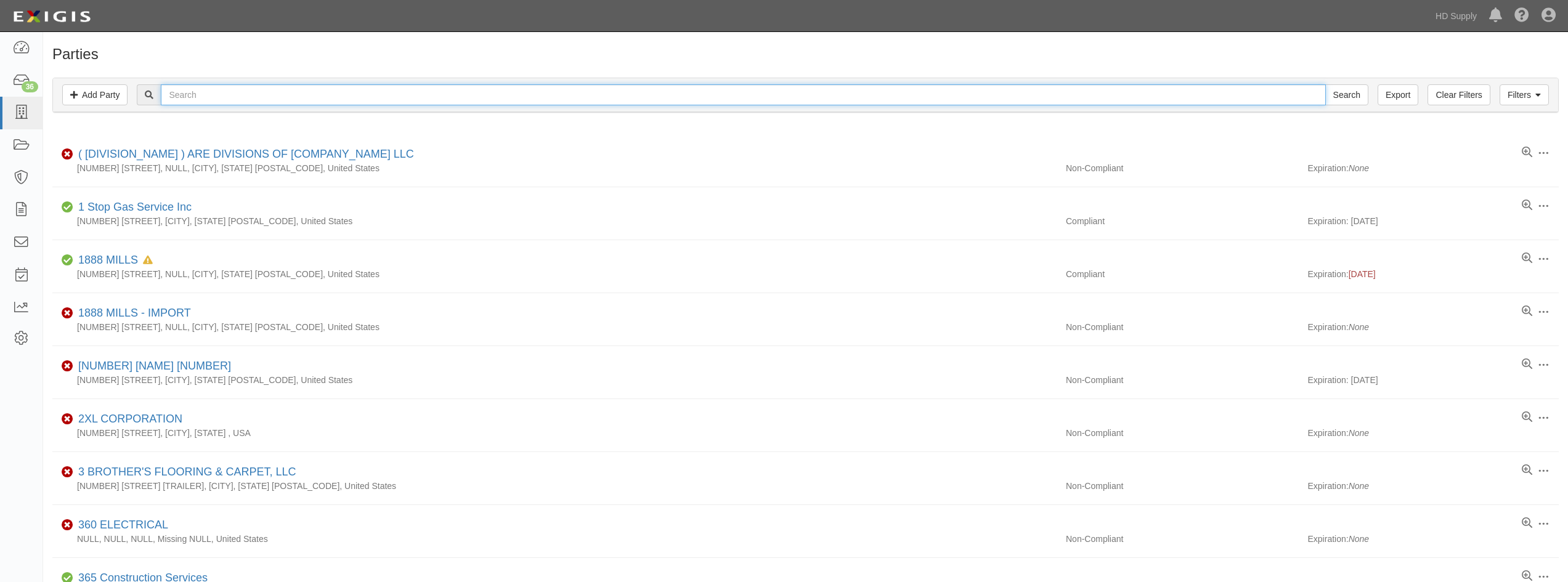 click at bounding box center [743, 95] 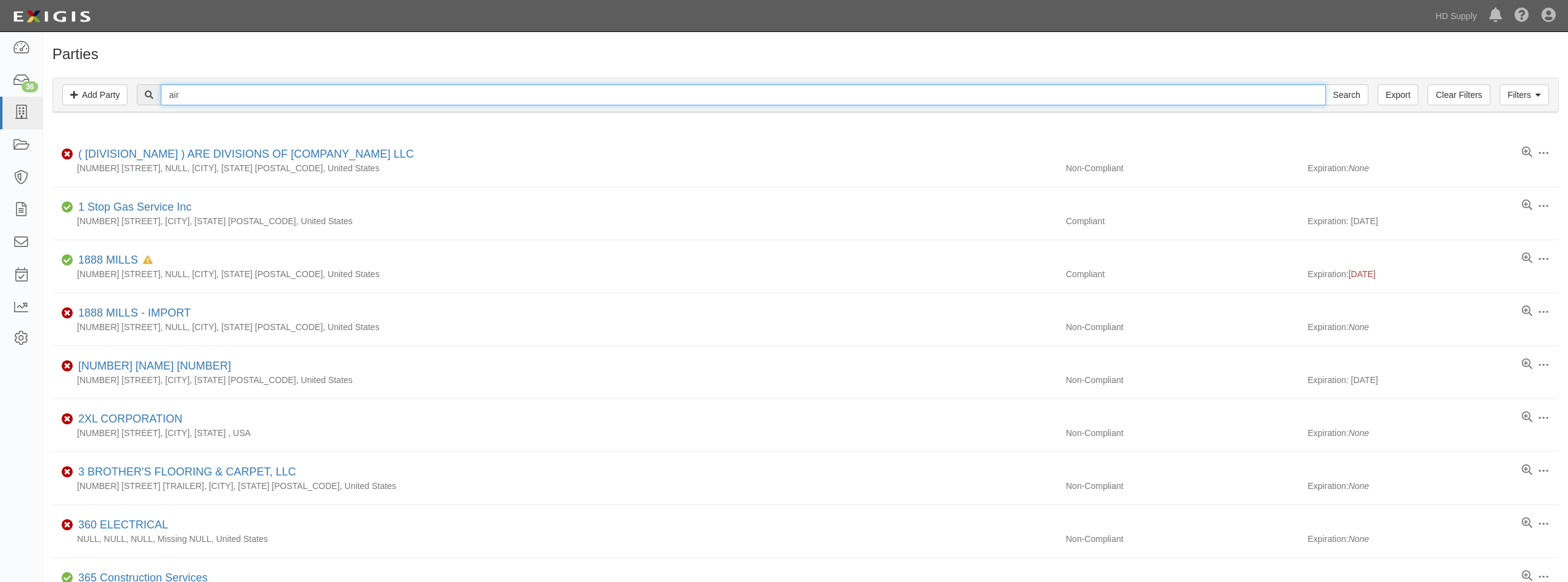 type on "air" 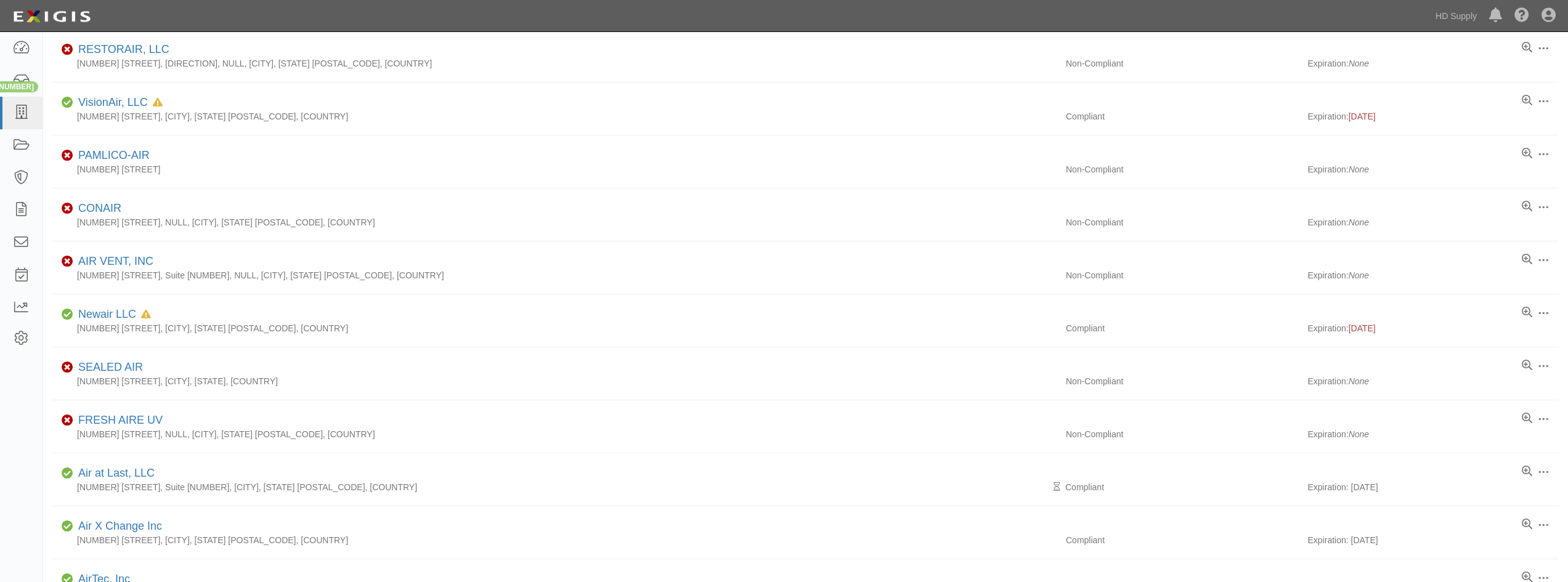 scroll, scrollTop: 246, scrollLeft: 0, axis: vertical 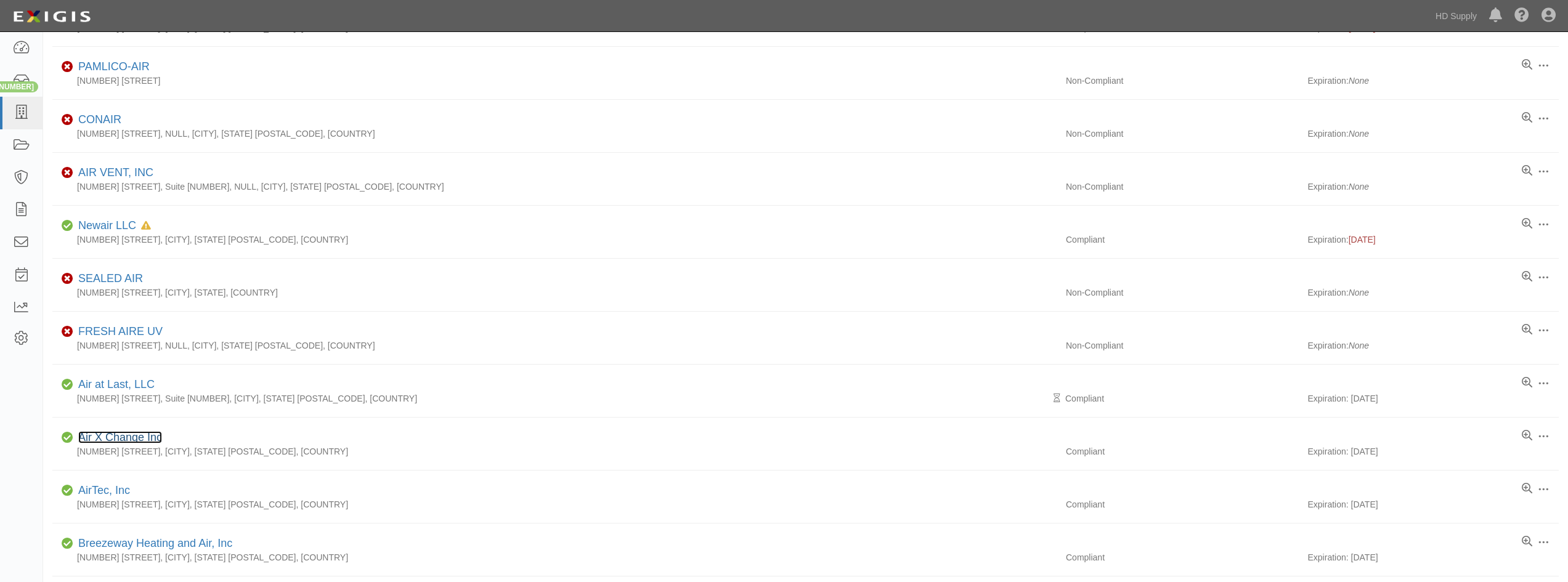 click on "Air X Change Inc" at bounding box center (106, 437) 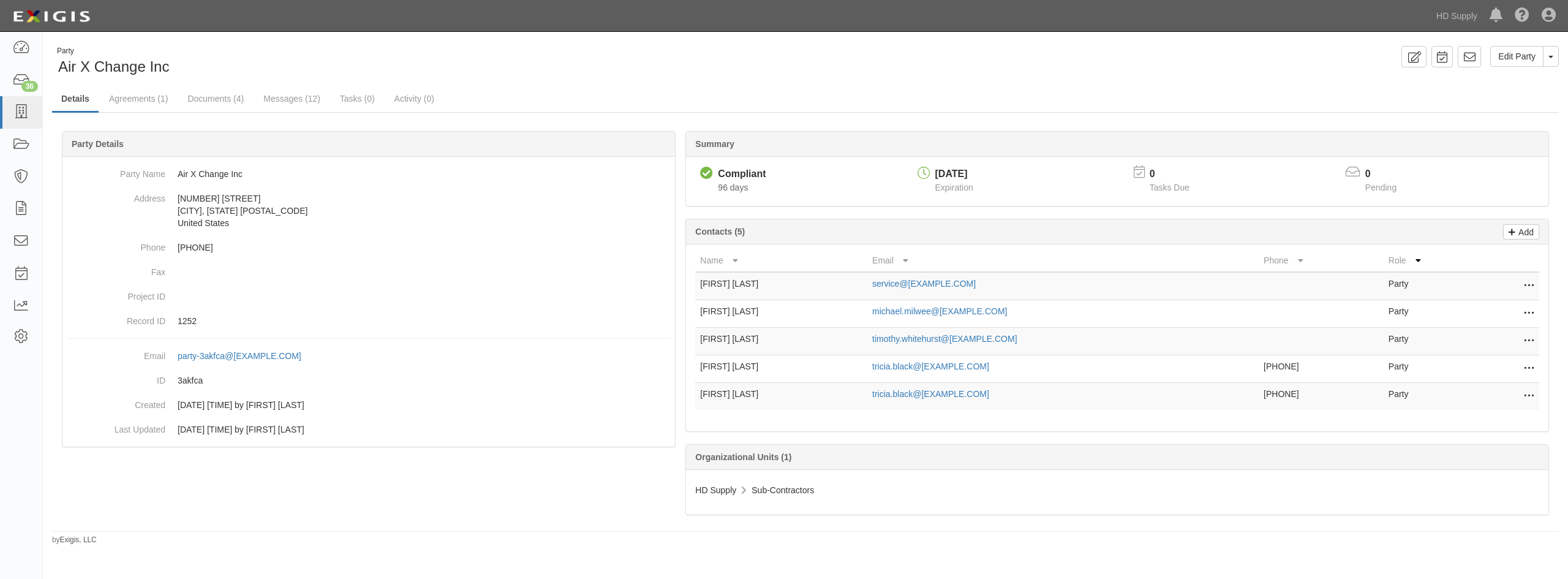 scroll, scrollTop: 0, scrollLeft: 0, axis: both 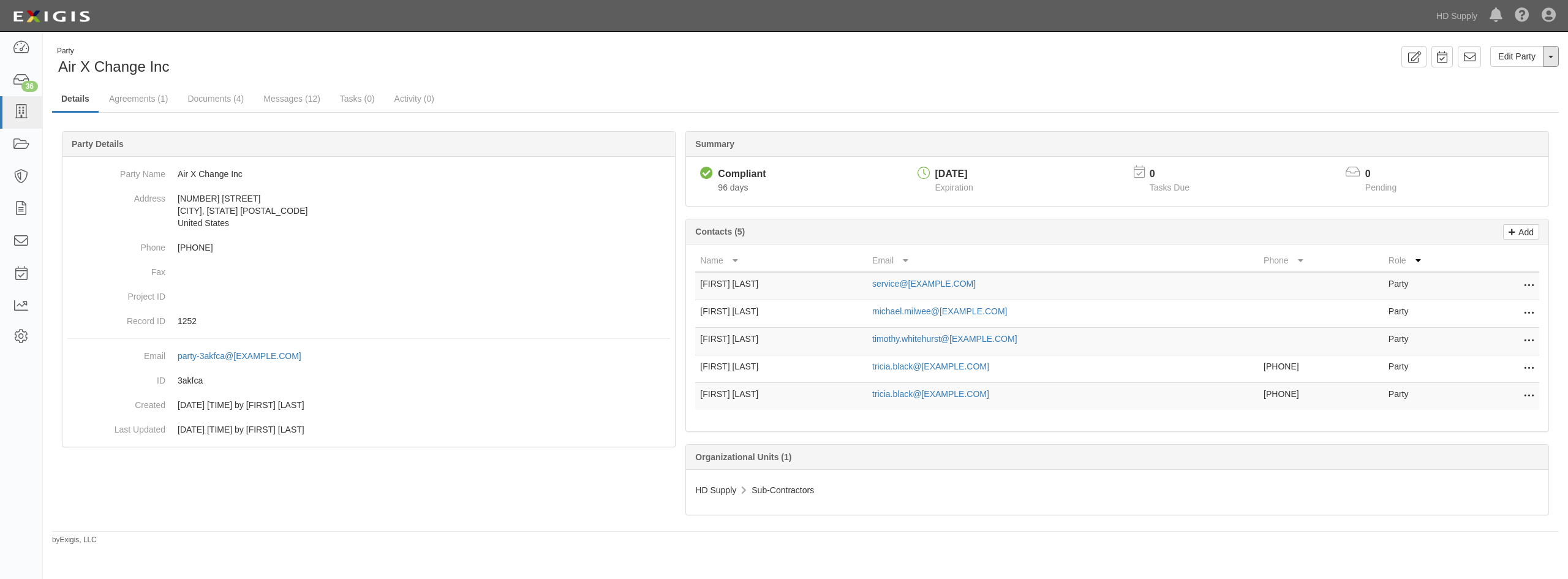 click on "Toggle Party Dropdown" at bounding box center [1551, 56] 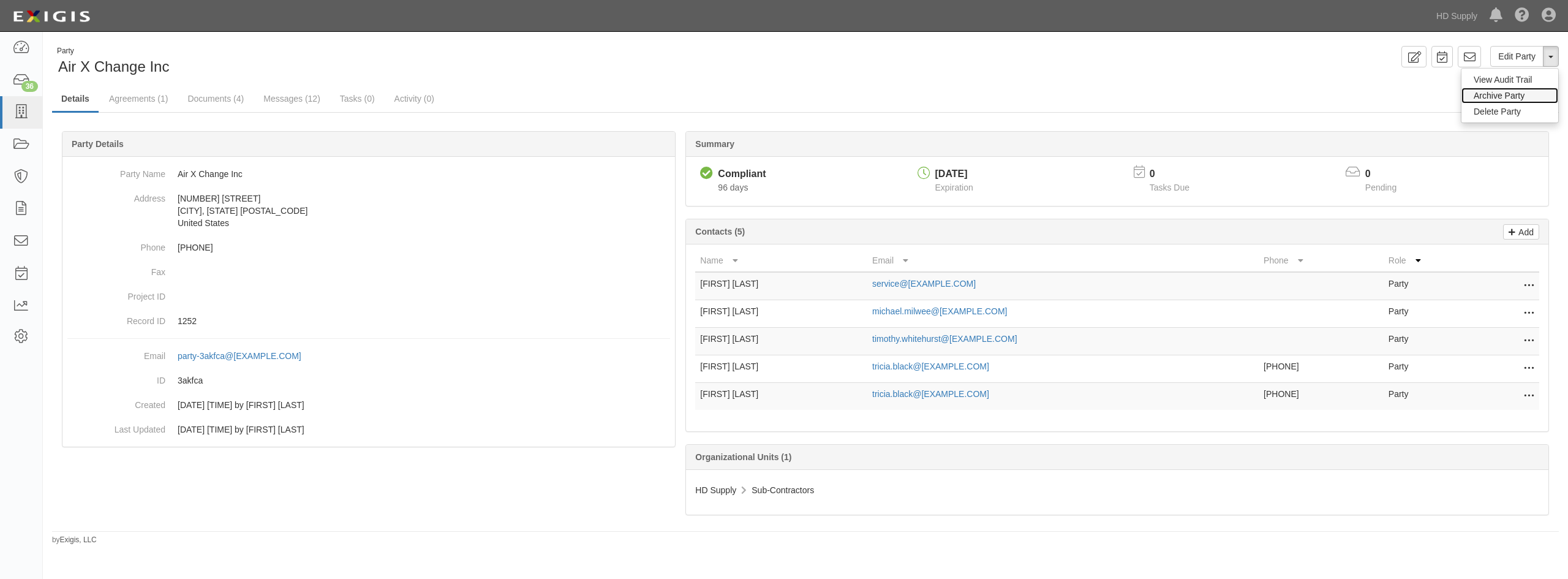 click on "Archive Party" at bounding box center (1510, 96) 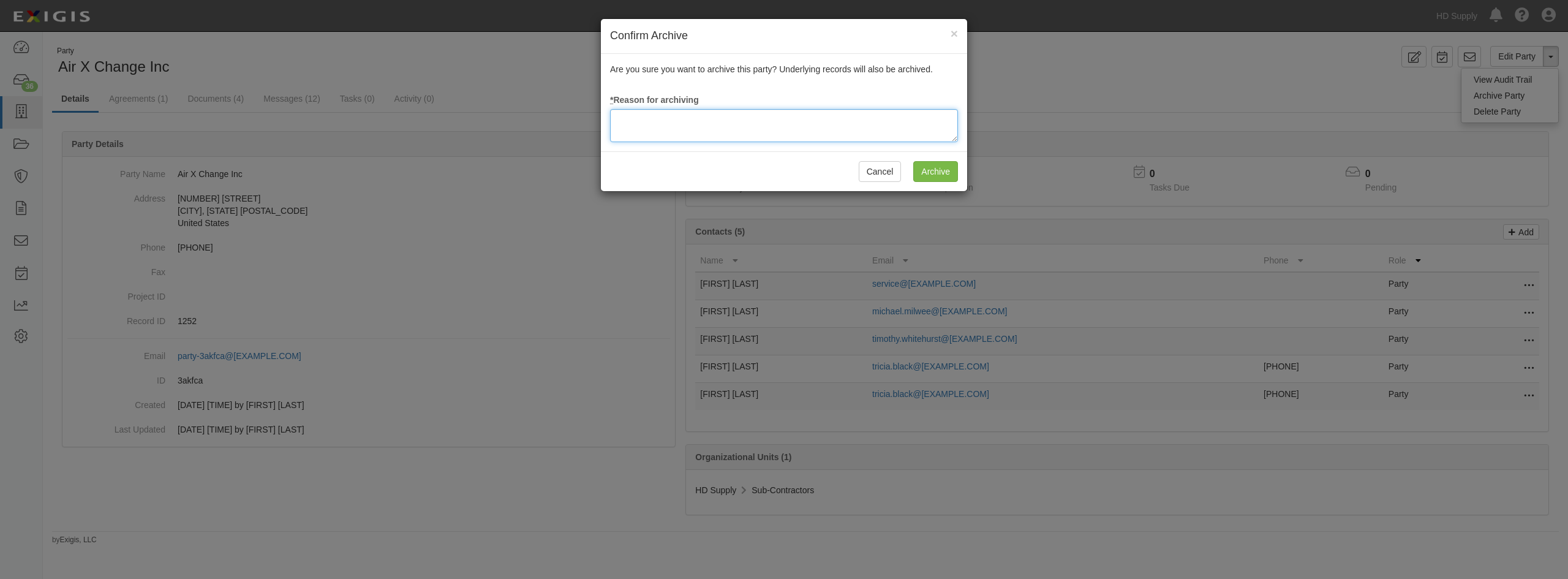 click at bounding box center [784, 126] 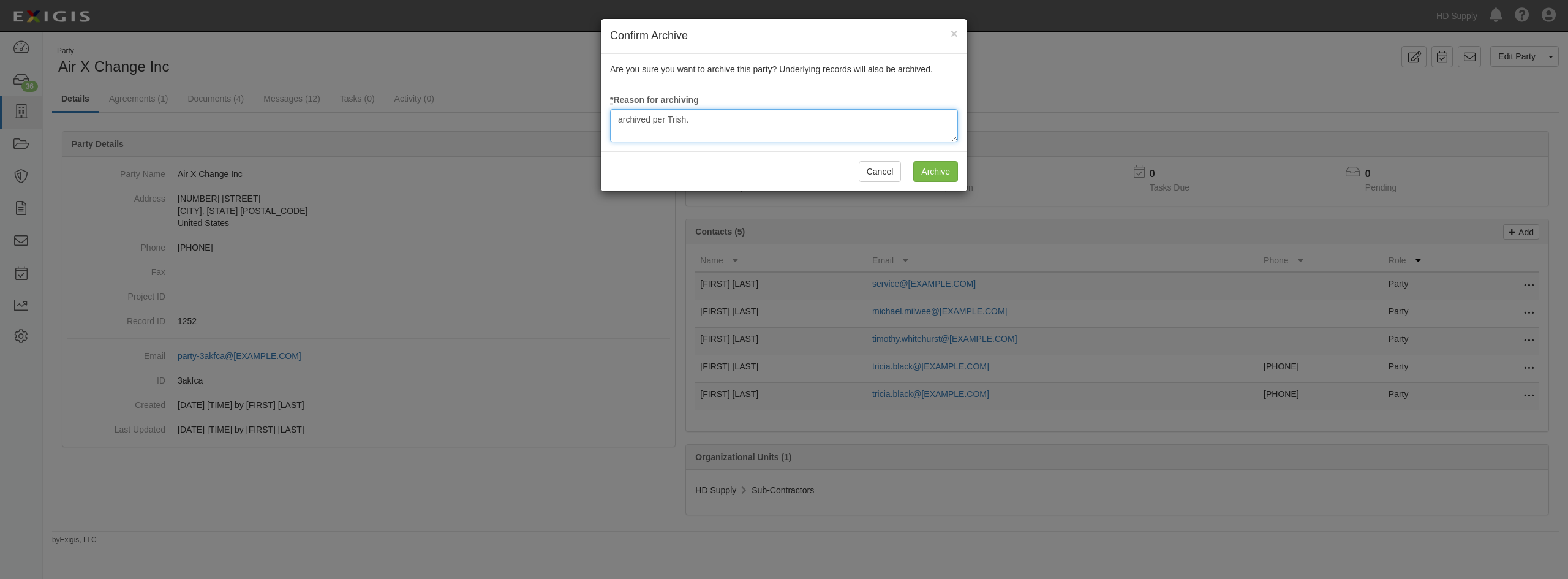 type on "archived per Trish." 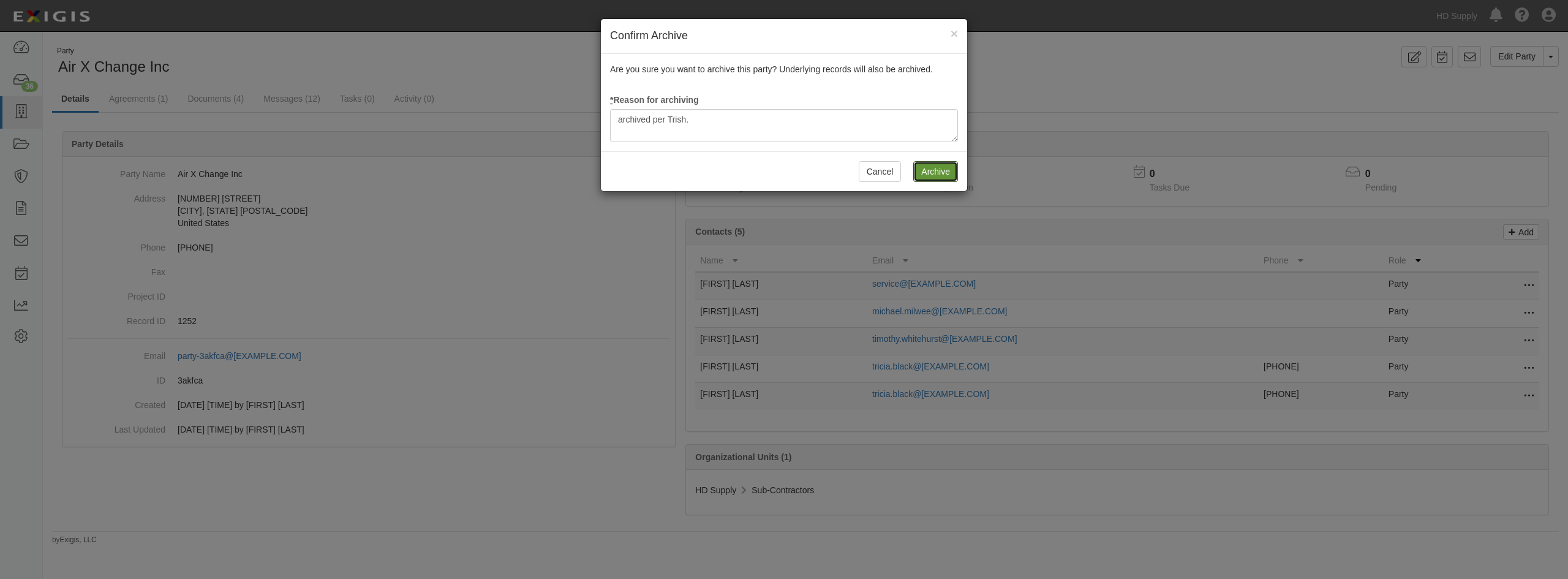 click on "Archive" at bounding box center (935, 172) 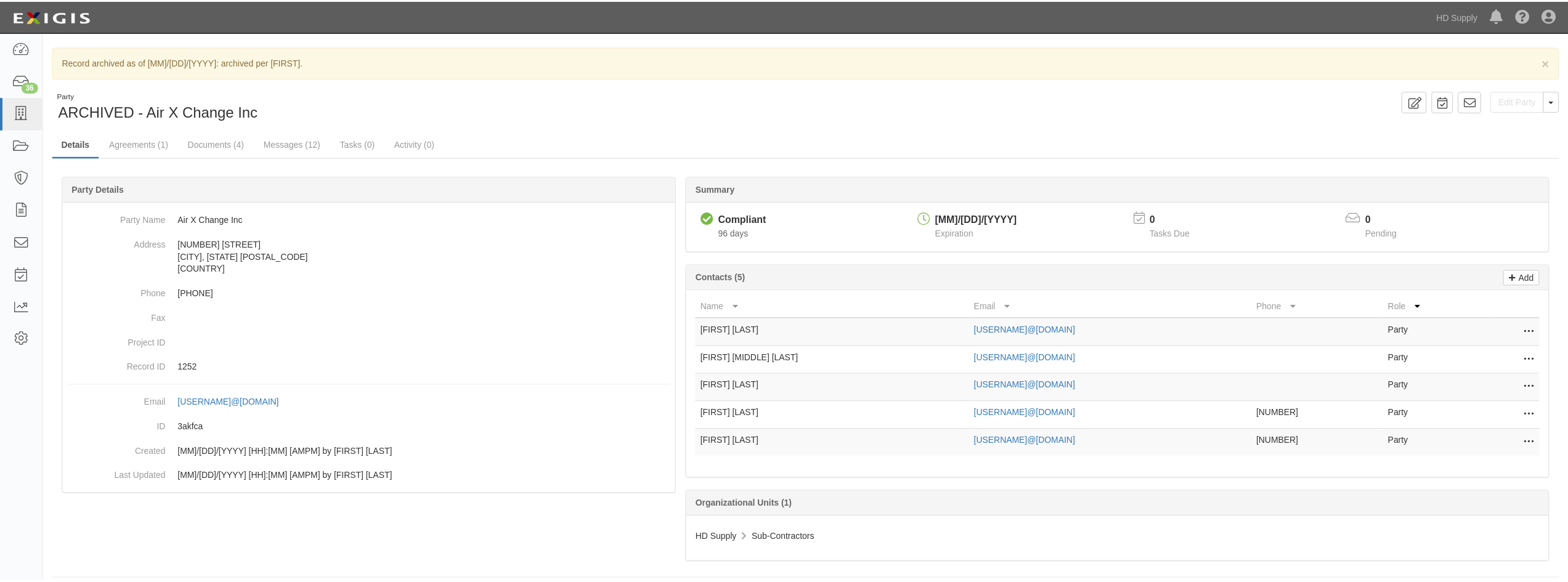 scroll, scrollTop: 0, scrollLeft: 0, axis: both 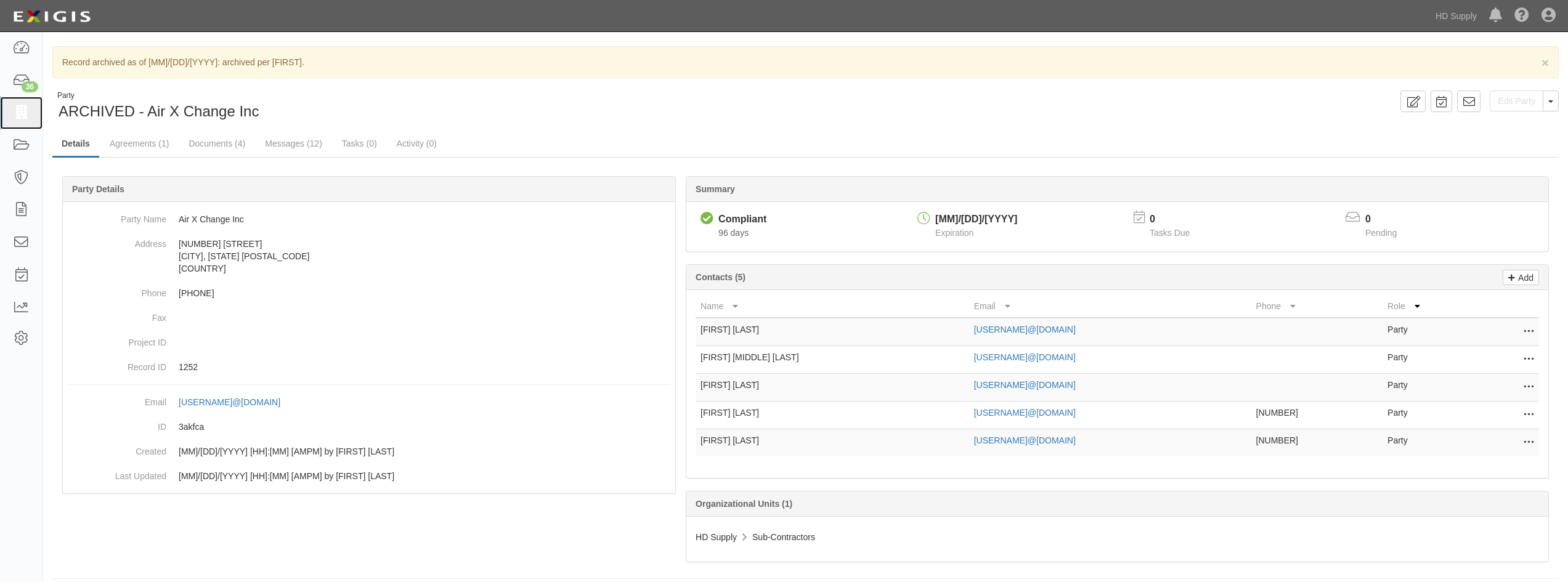 click at bounding box center [21, 113] 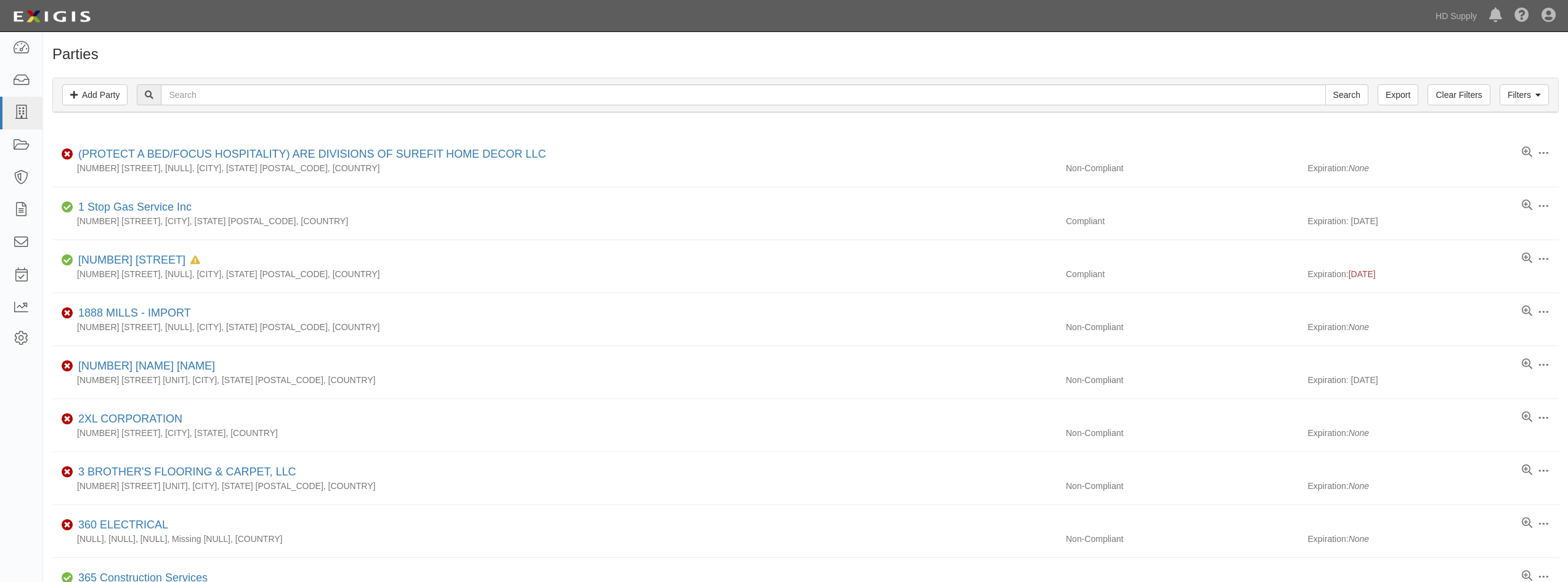 scroll, scrollTop: 0, scrollLeft: 0, axis: both 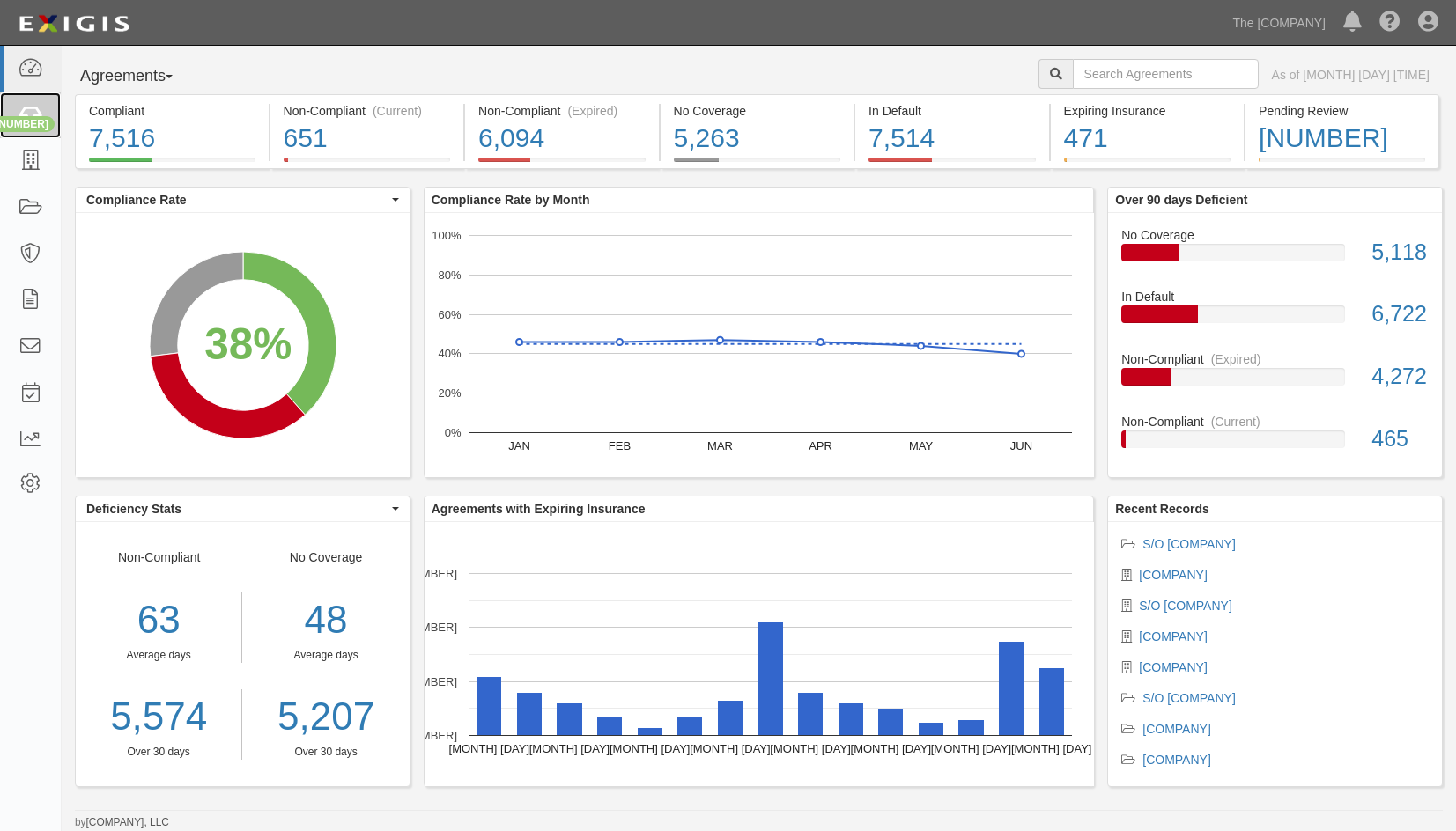 click at bounding box center [30, 115] 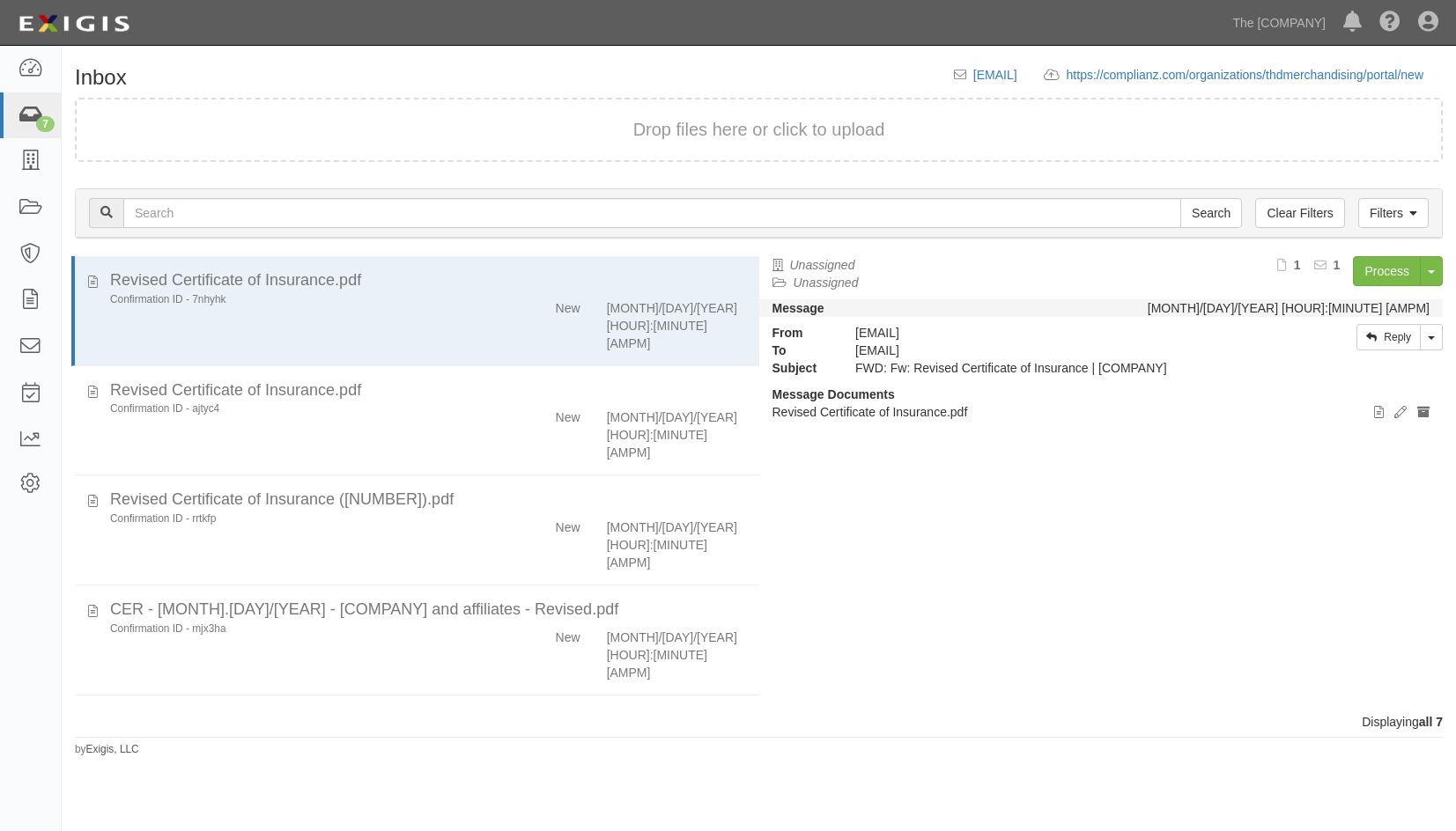 scroll, scrollTop: 0, scrollLeft: 0, axis: both 